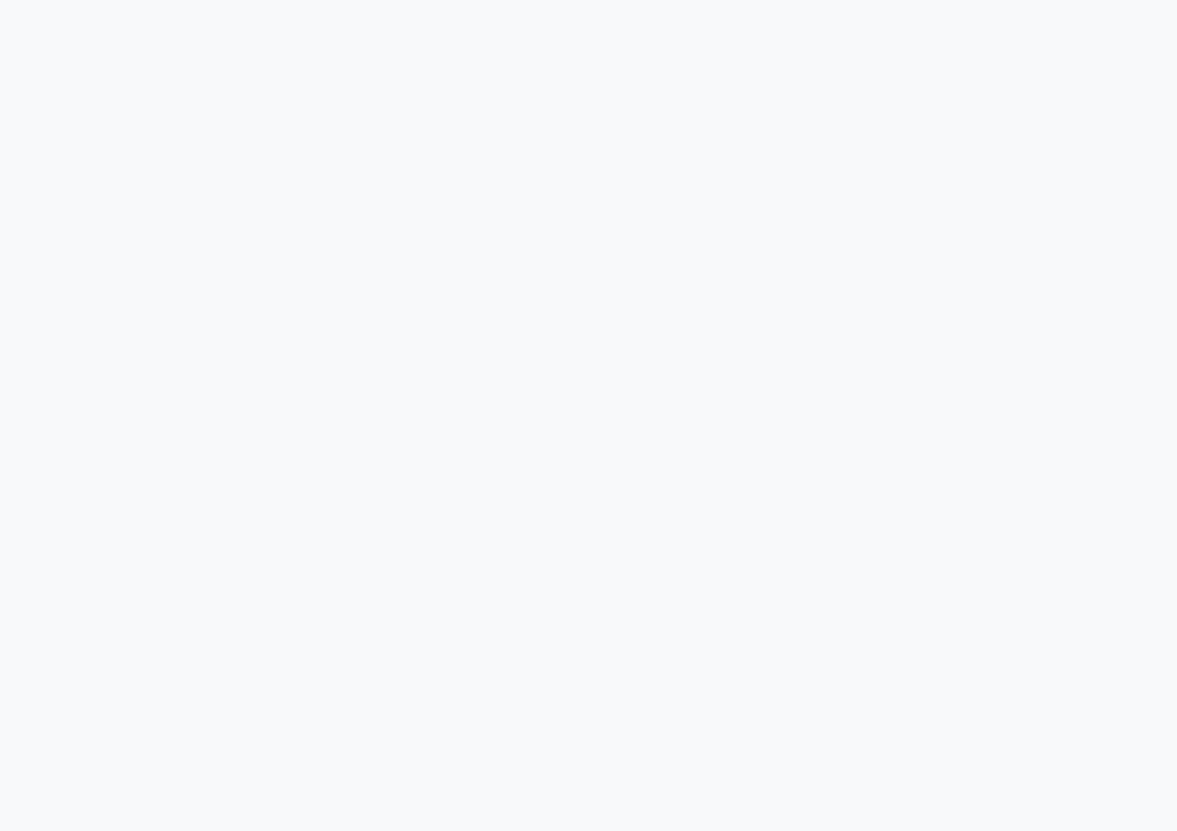 scroll, scrollTop: 0, scrollLeft: 0, axis: both 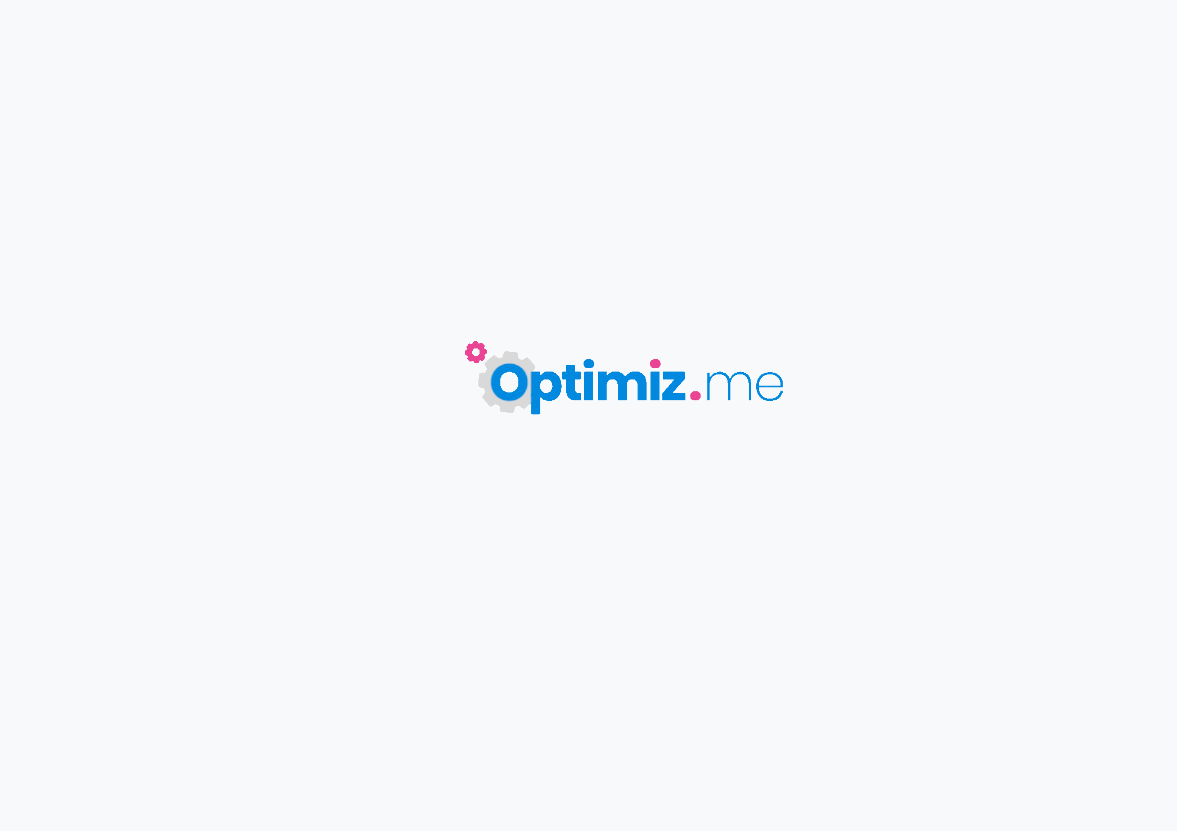 type on "Cours de surf ados Seignosse" 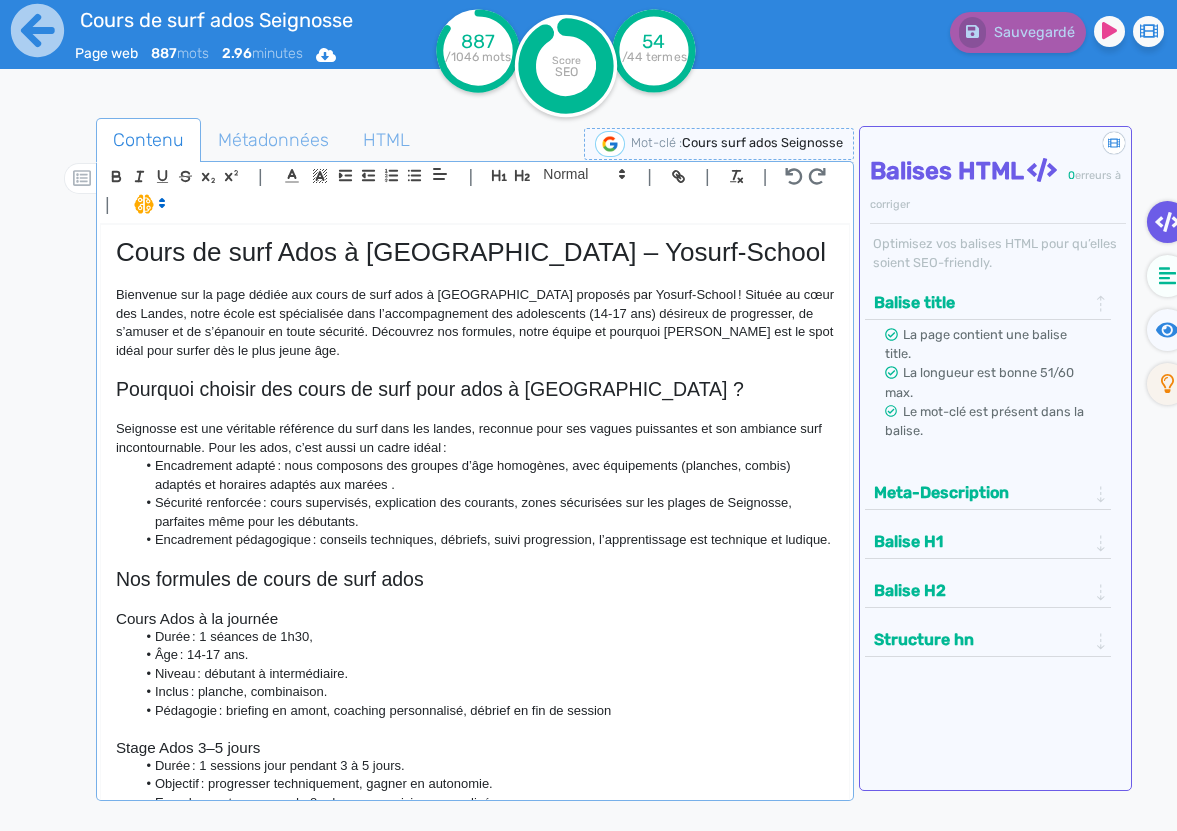 scroll, scrollTop: 65, scrollLeft: 0, axis: vertical 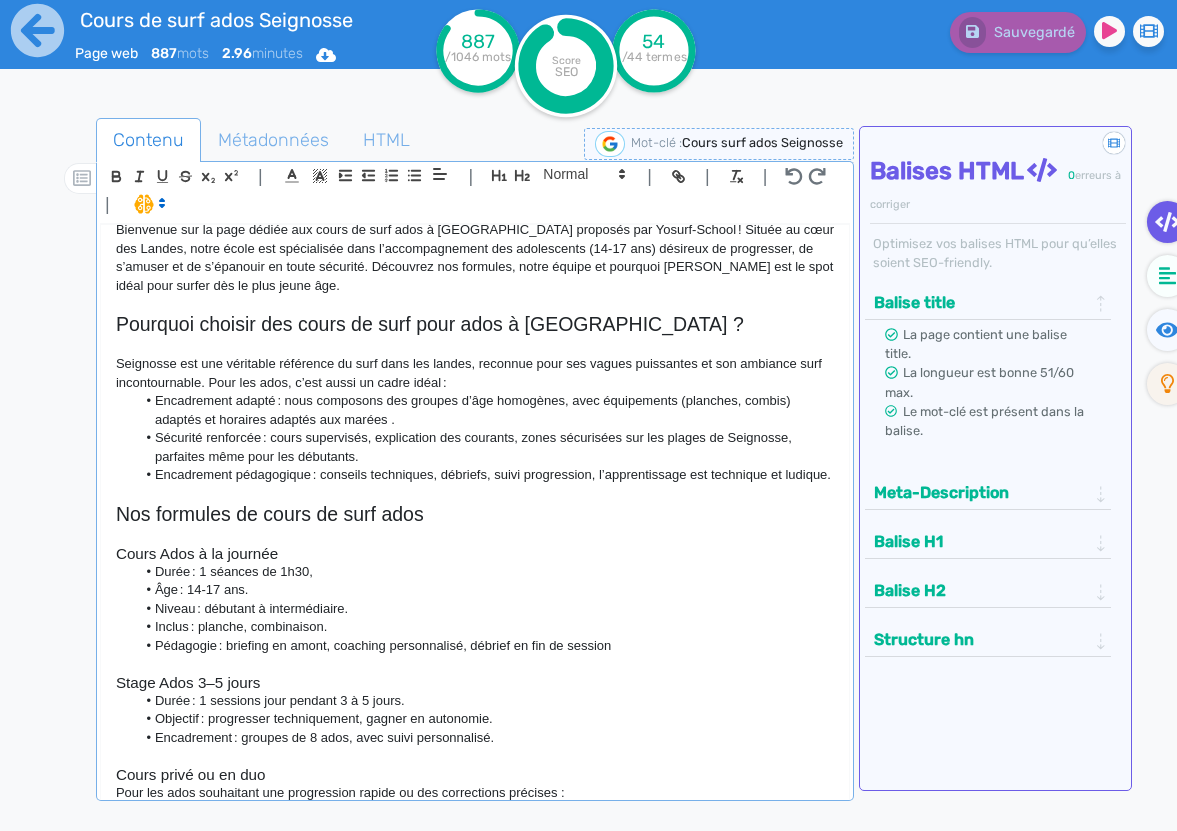 click on "Âge : 14‑17 ans." 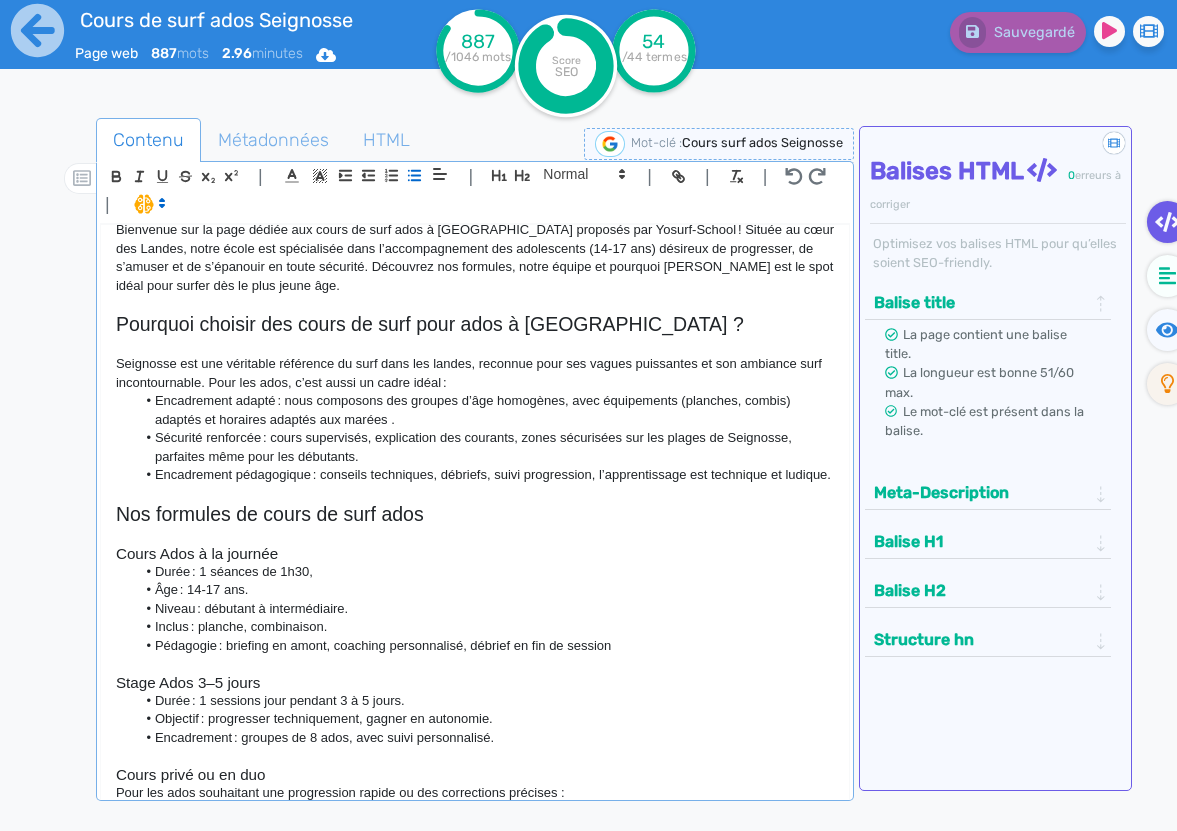 type 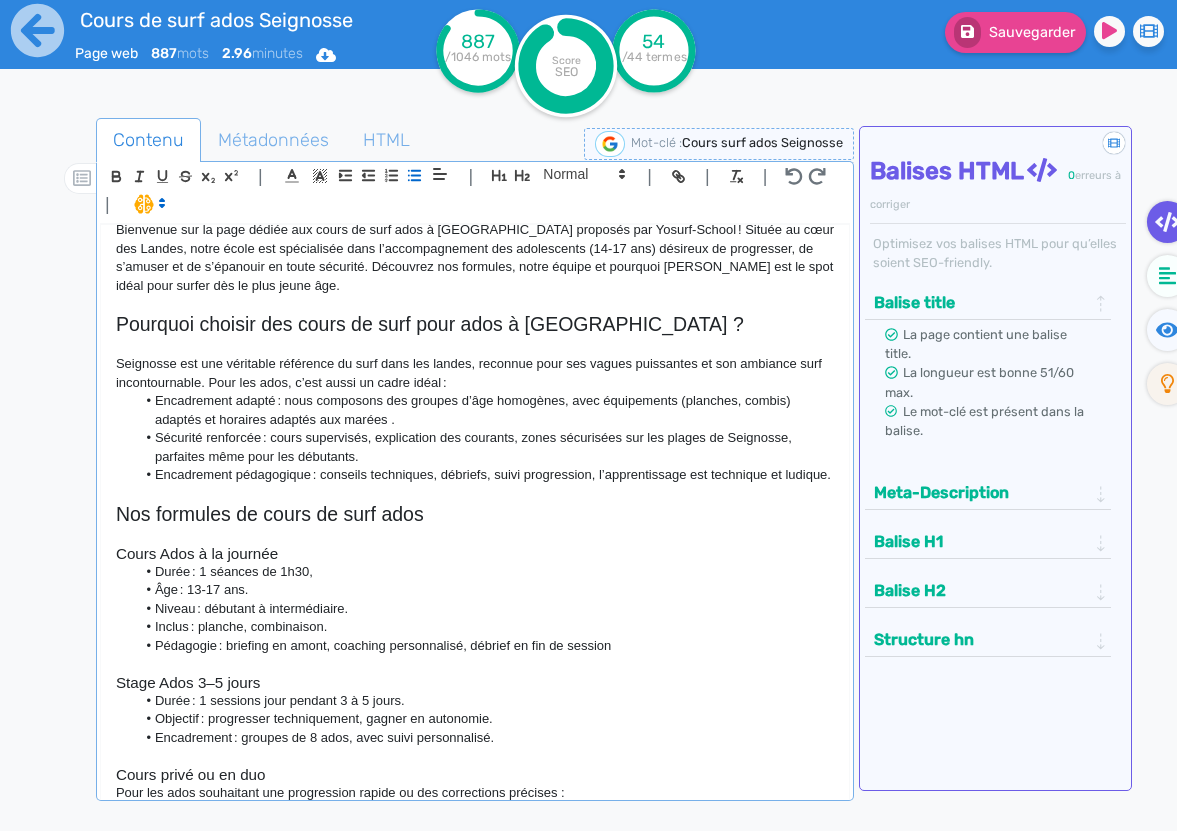click on "Niveau : débutant à intermédiaire." 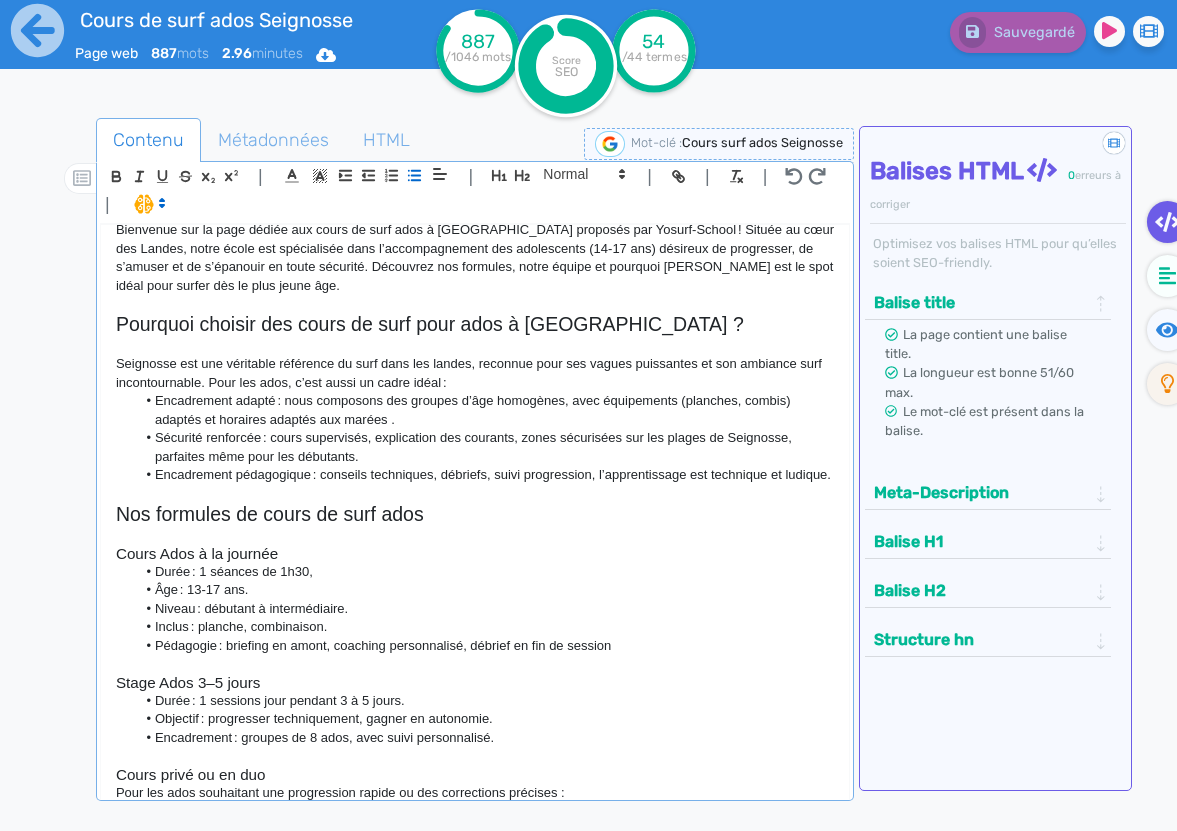 click on "Pourquoi choisir des cours de surf pour ados à [GEOGRAPHIC_DATA] ?" 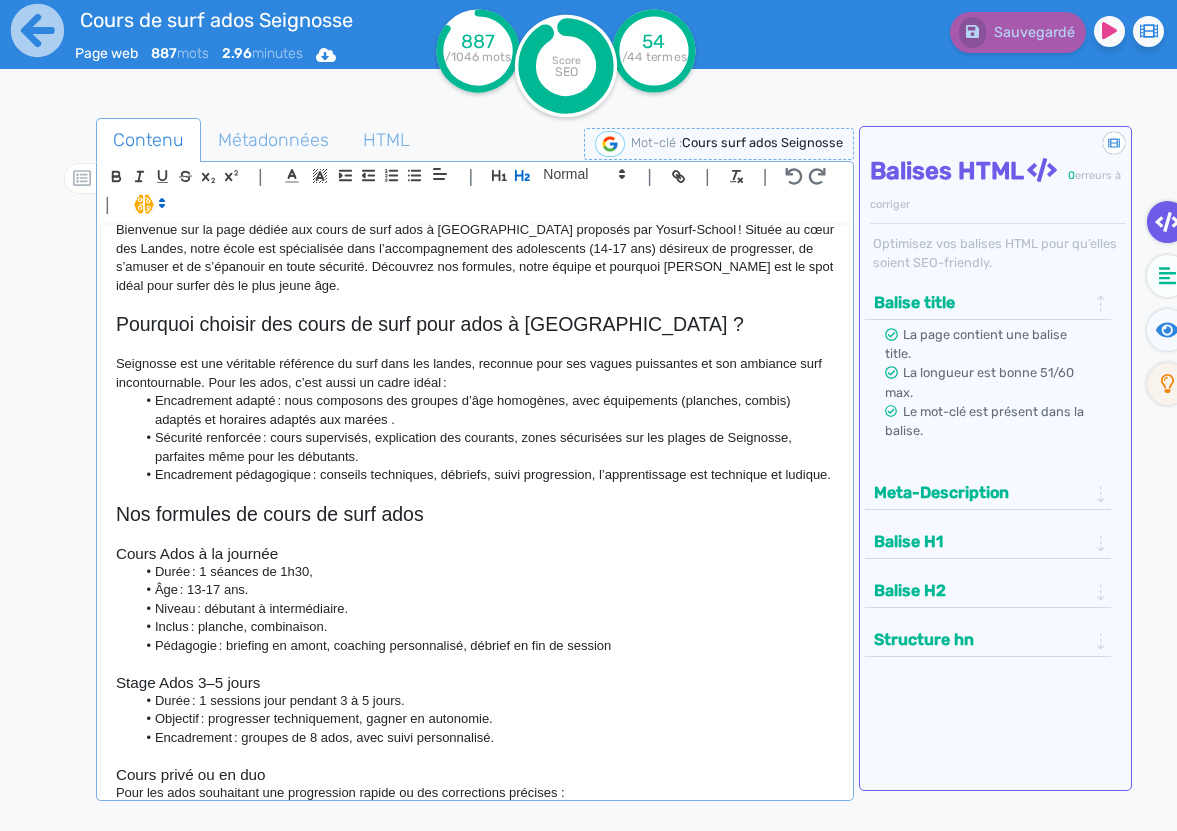 click on "Pourquoi choisir des cours de surf pour ados à [GEOGRAPHIC_DATA] ?" 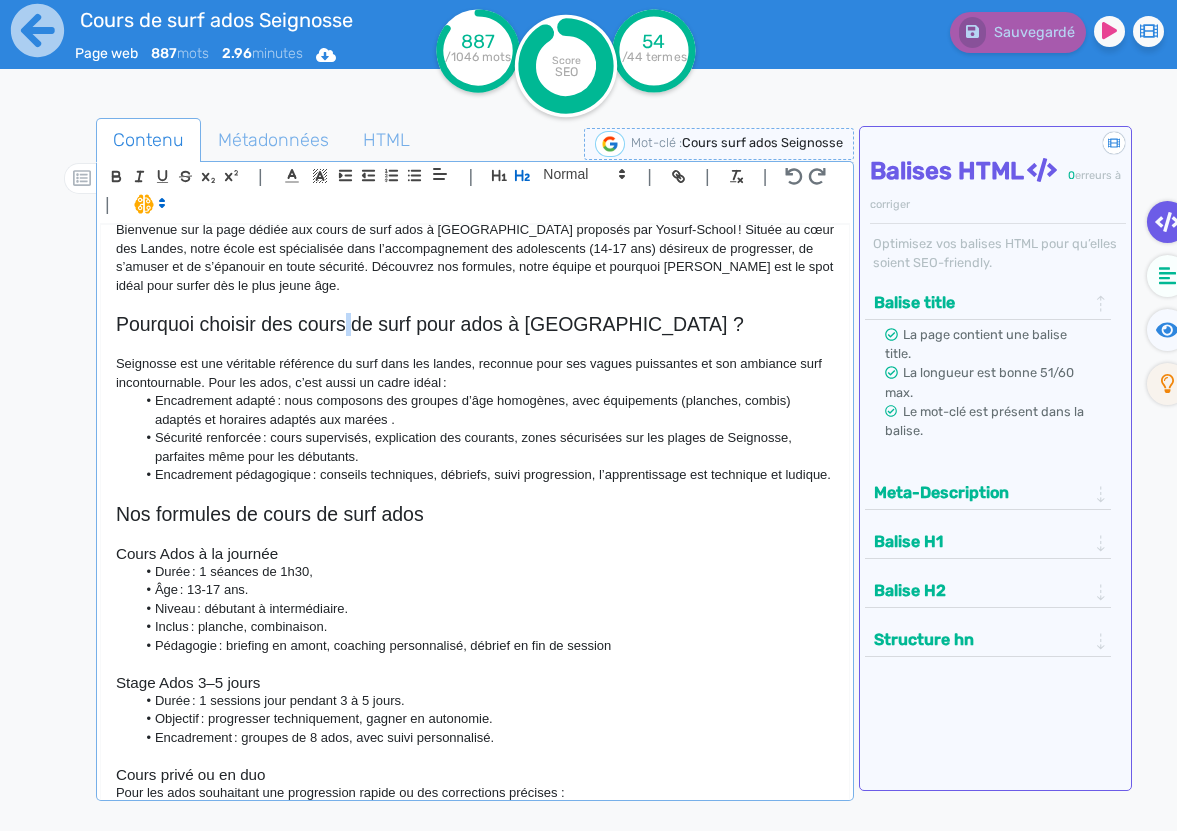 click on "Pourquoi choisir des cours de surf pour ados à [GEOGRAPHIC_DATA] ?" 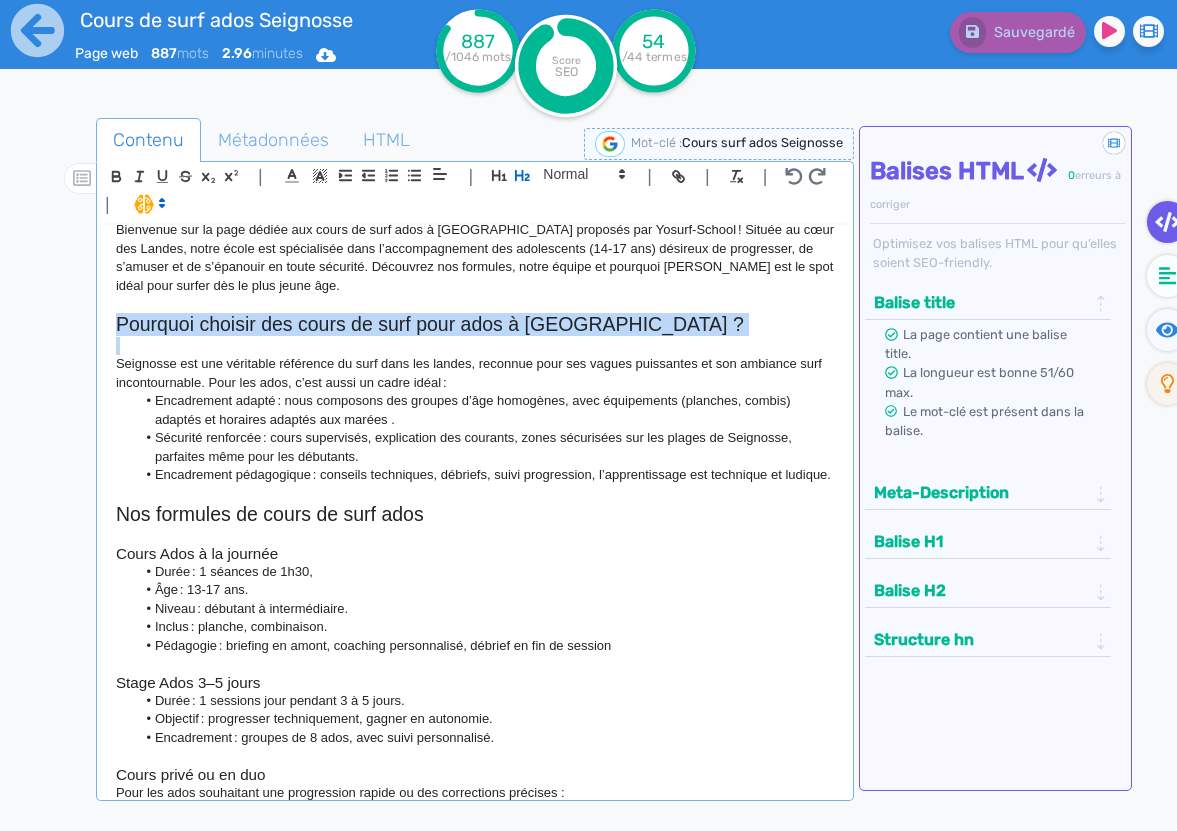 click on "Pourquoi choisir des cours de surf pour ados à [GEOGRAPHIC_DATA] ?" 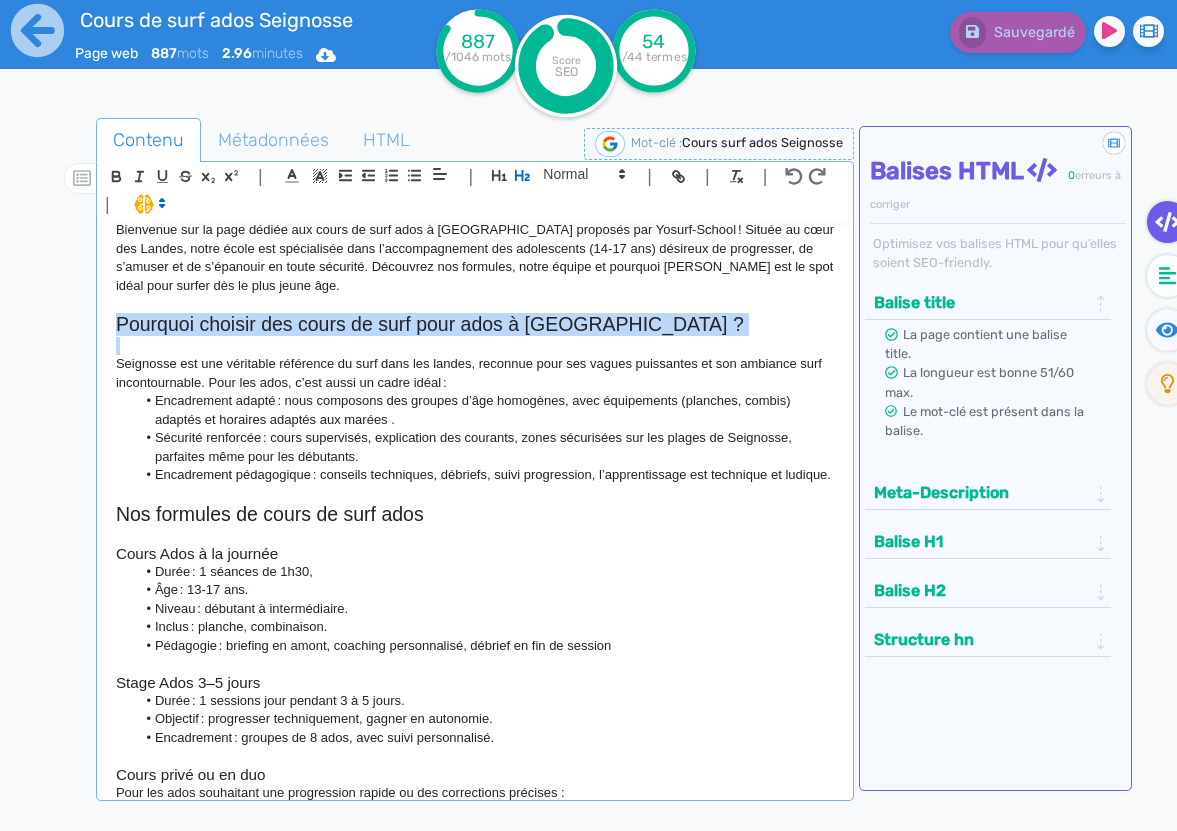 scroll, scrollTop: 0, scrollLeft: 0, axis: both 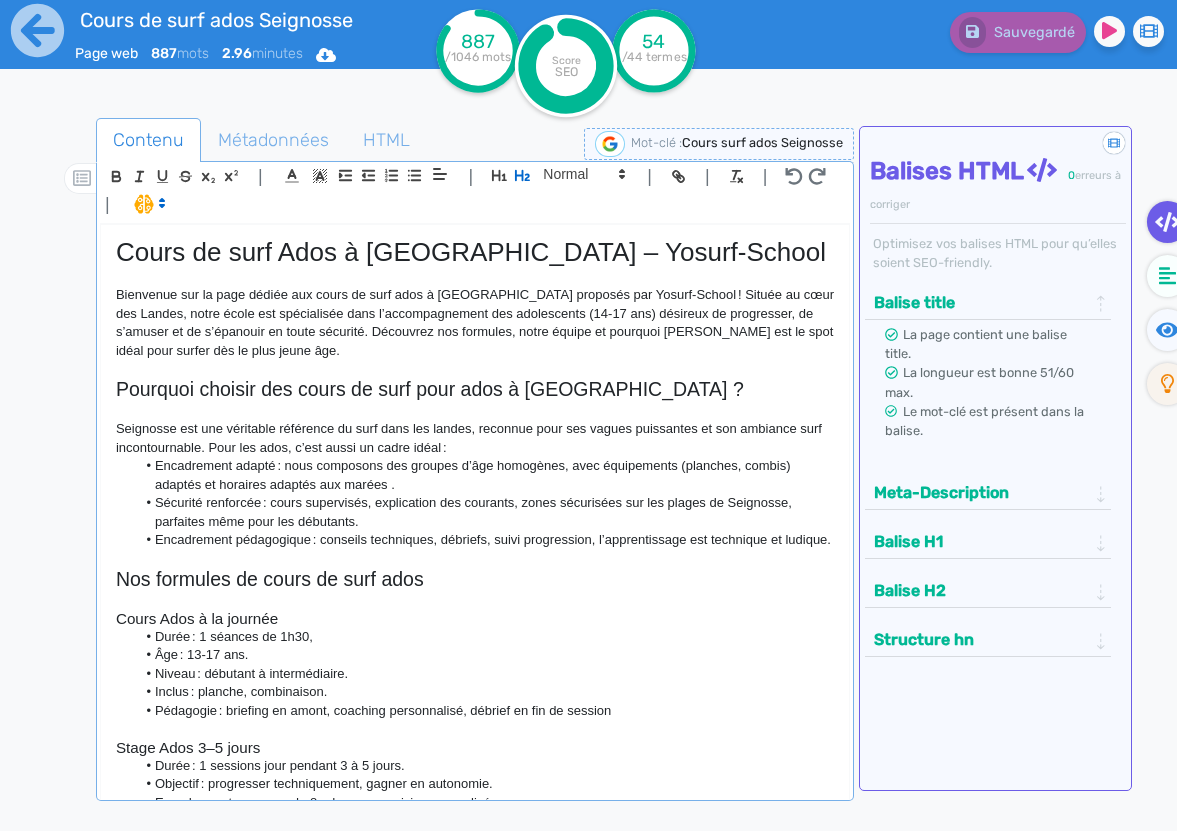 click on "Cours de surf Ados à [GEOGRAPHIC_DATA] – Yosurf‑School" 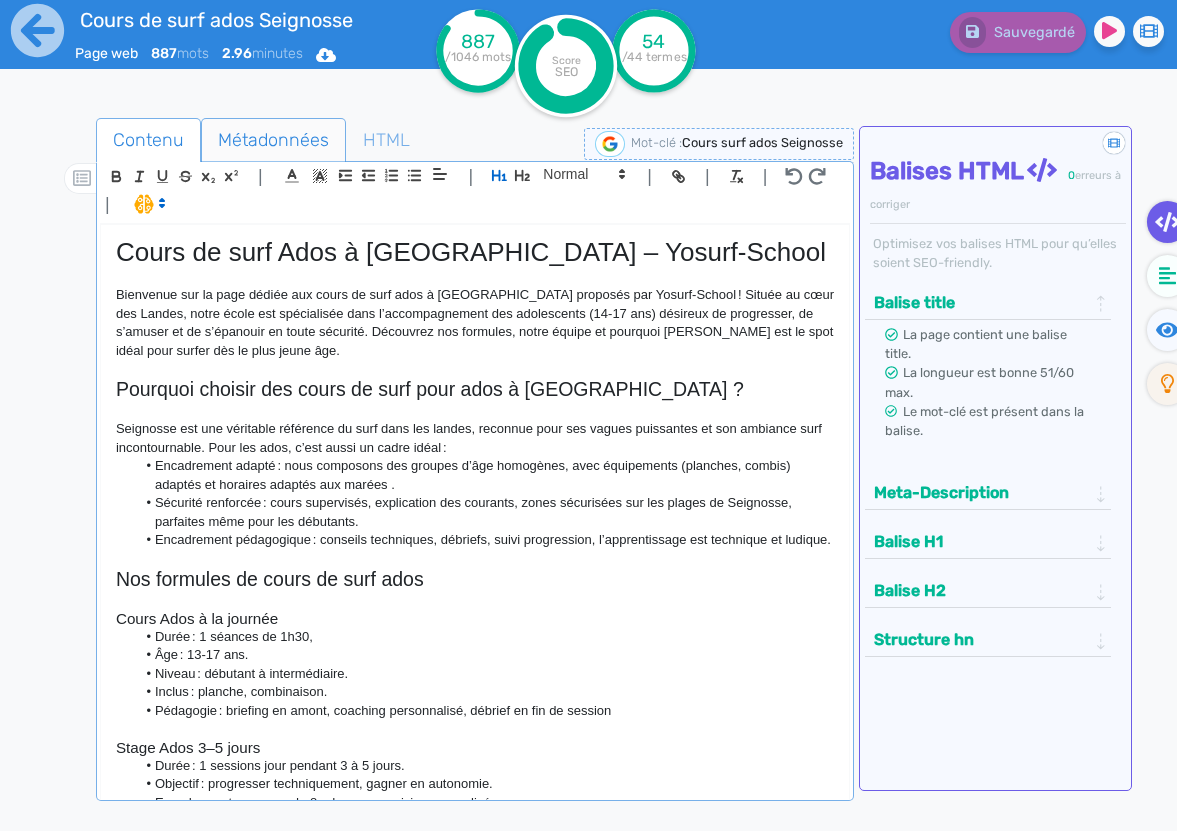 click on "Métadonnées" at bounding box center [273, 140] 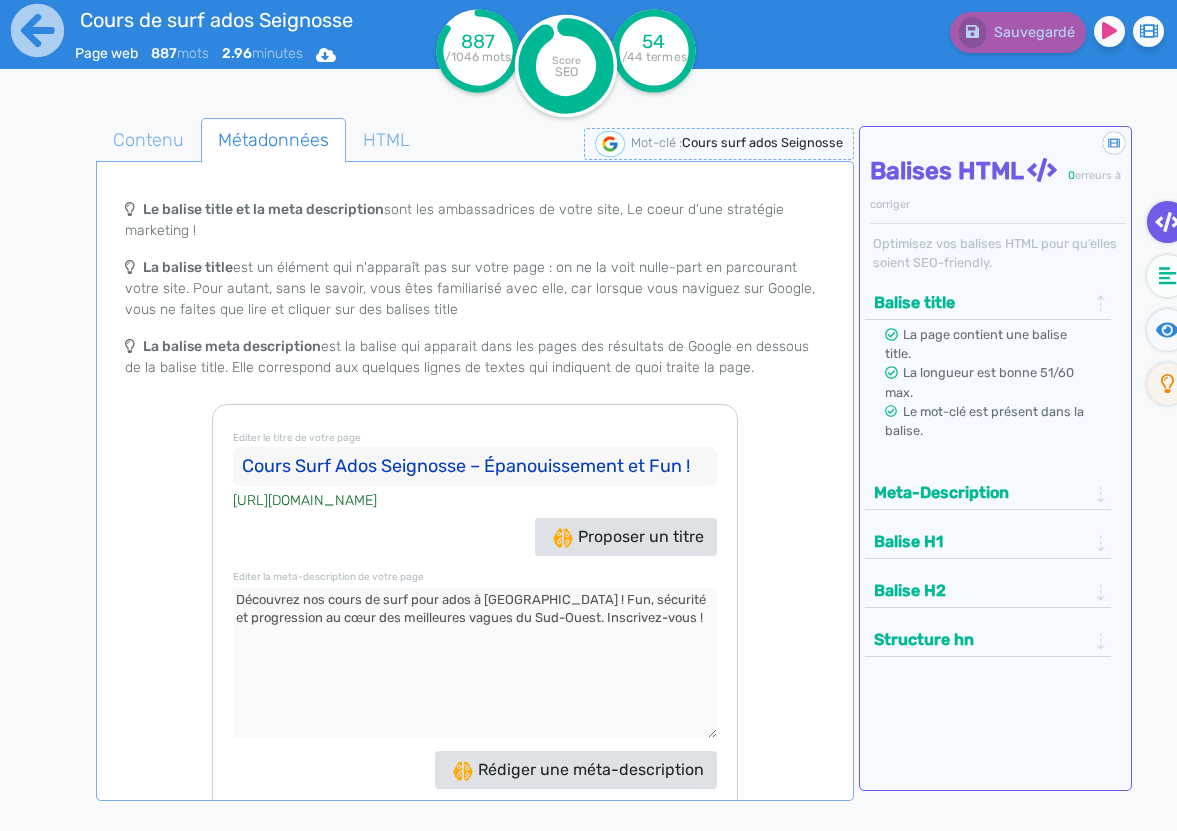 click 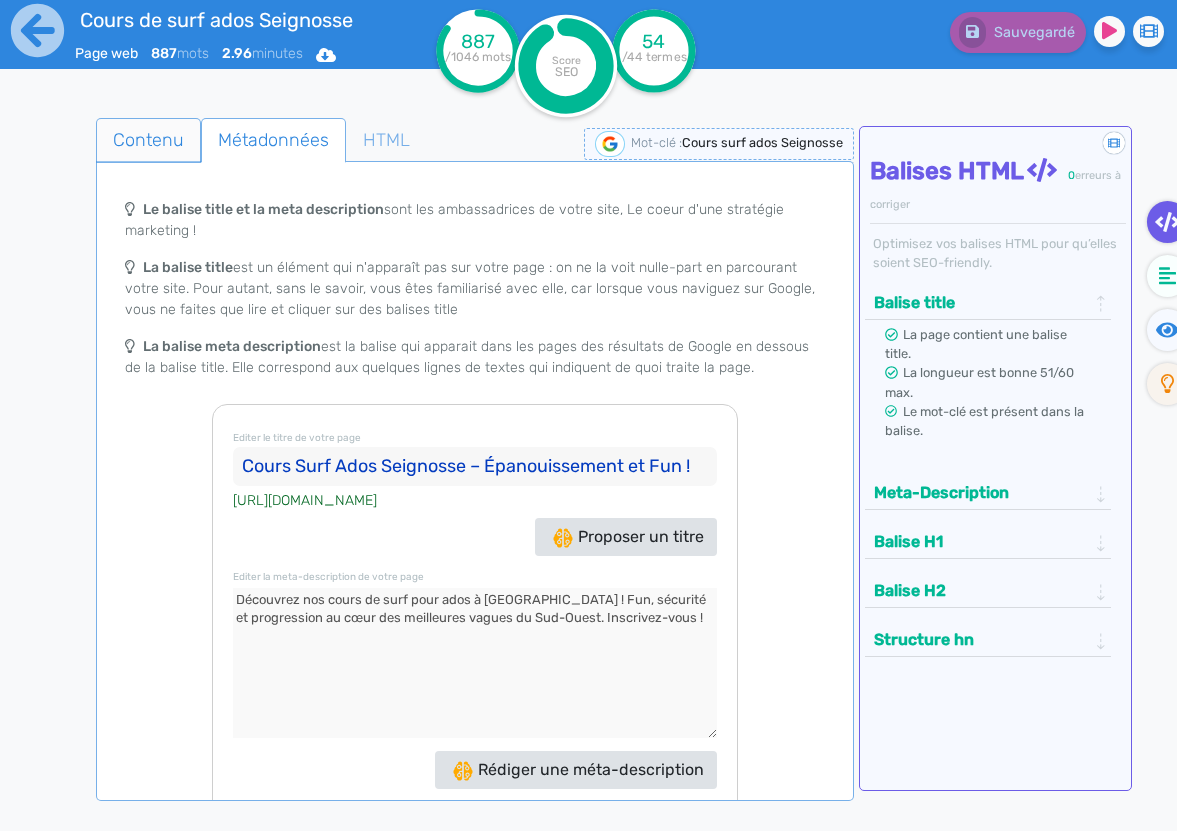 click on "Contenu" 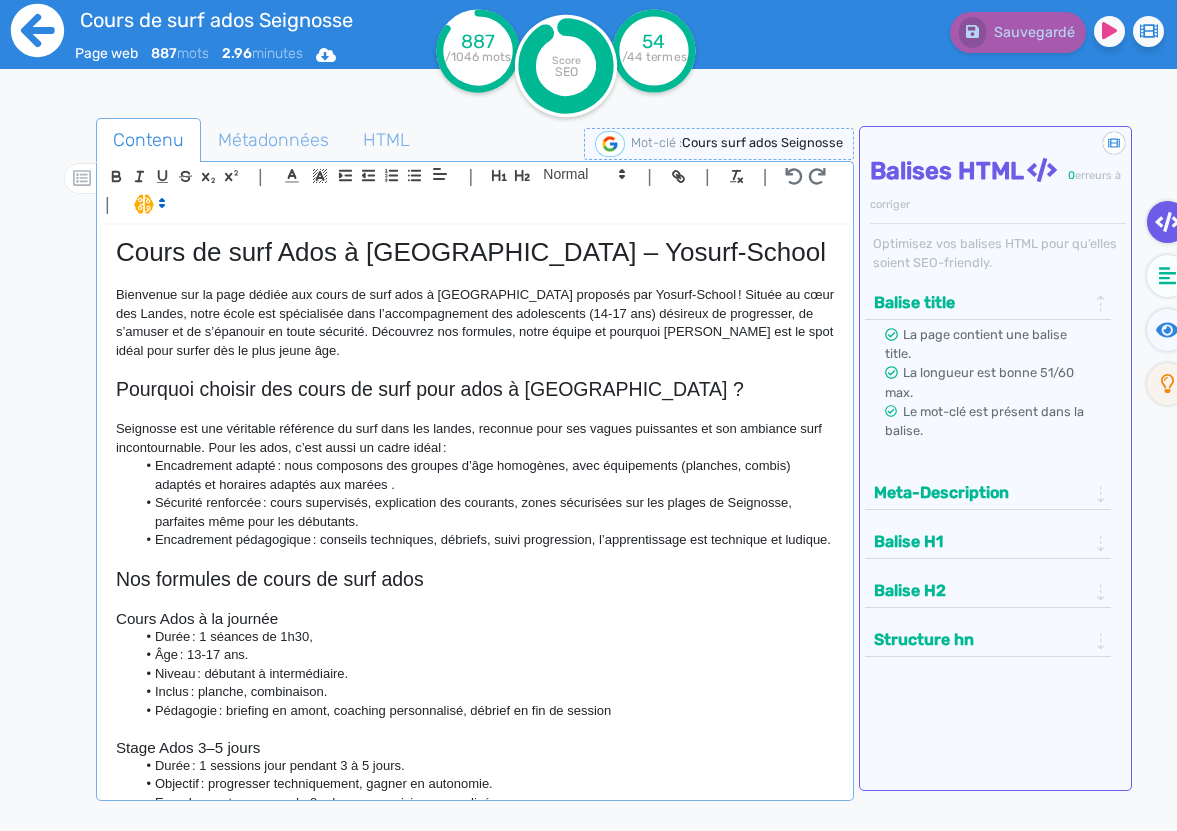 click 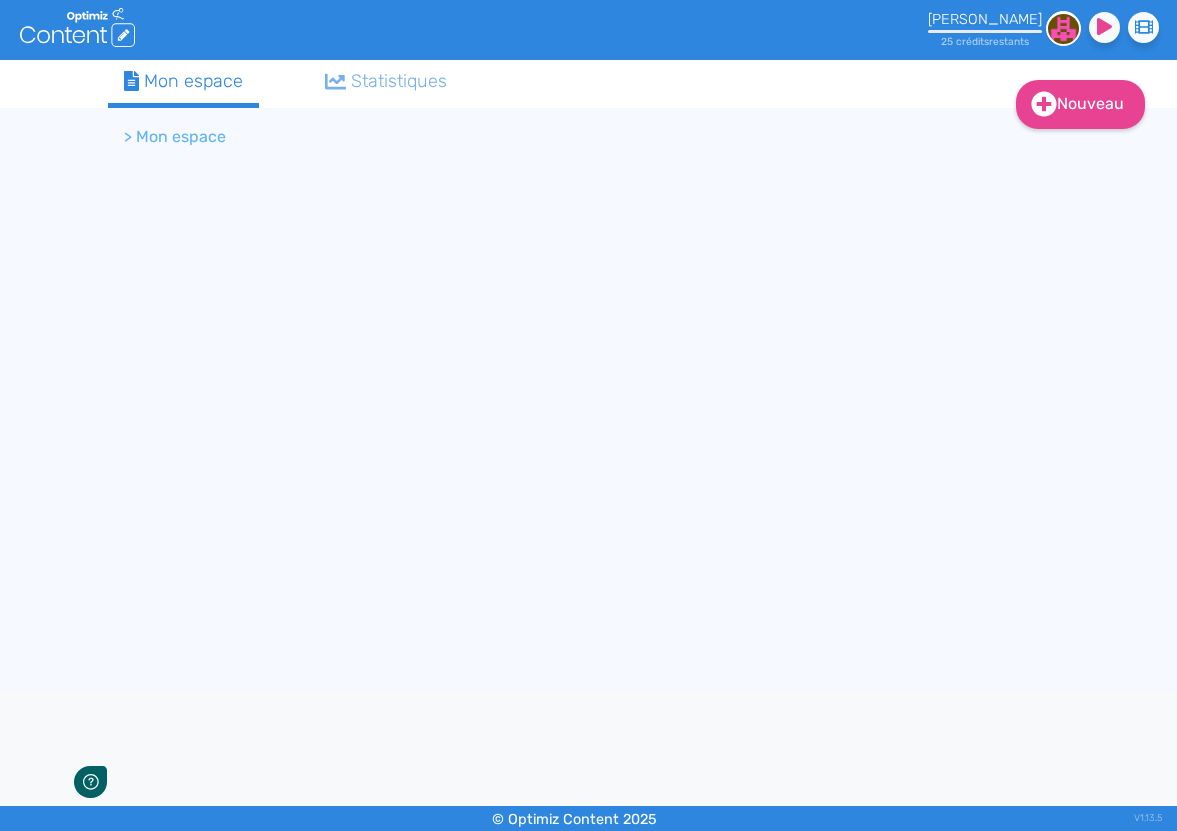 scroll, scrollTop: 0, scrollLeft: 0, axis: both 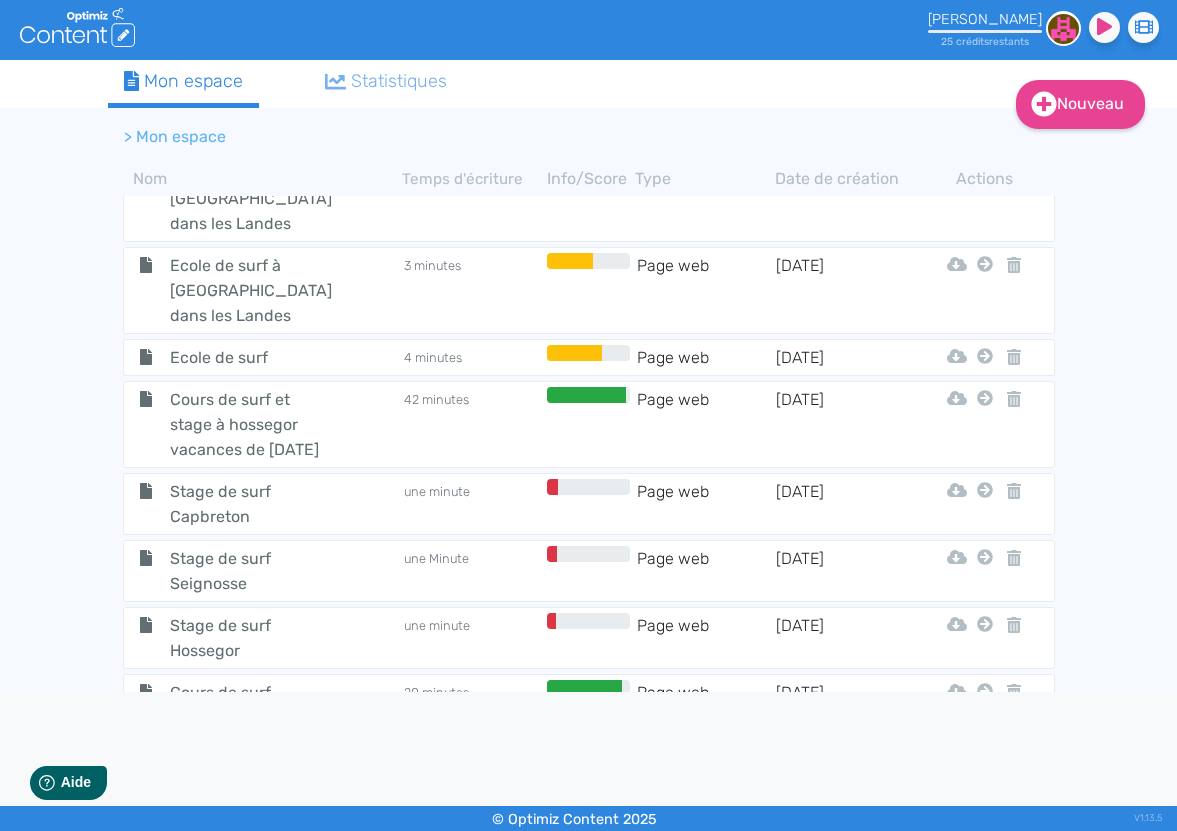 click on "Cours de surf [PERSON_NAME]" 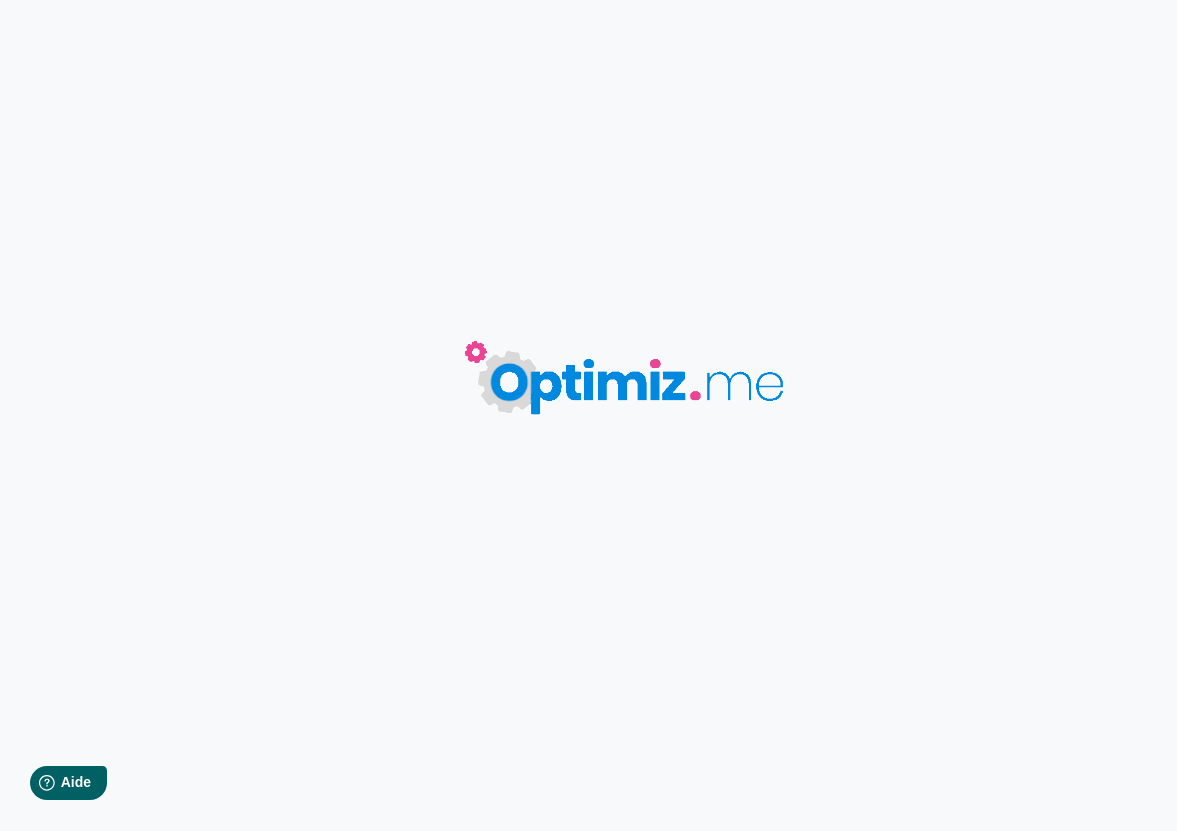 type on "Cours de surf [PERSON_NAME]" 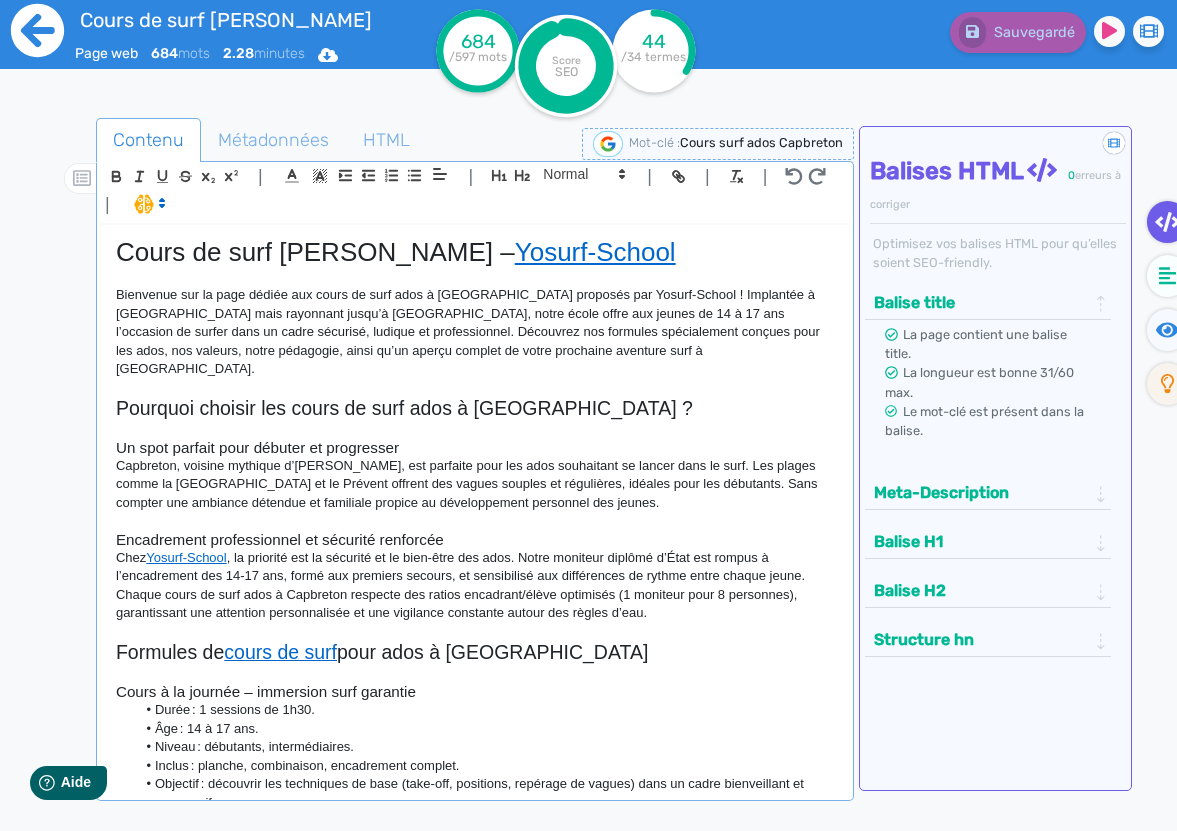click 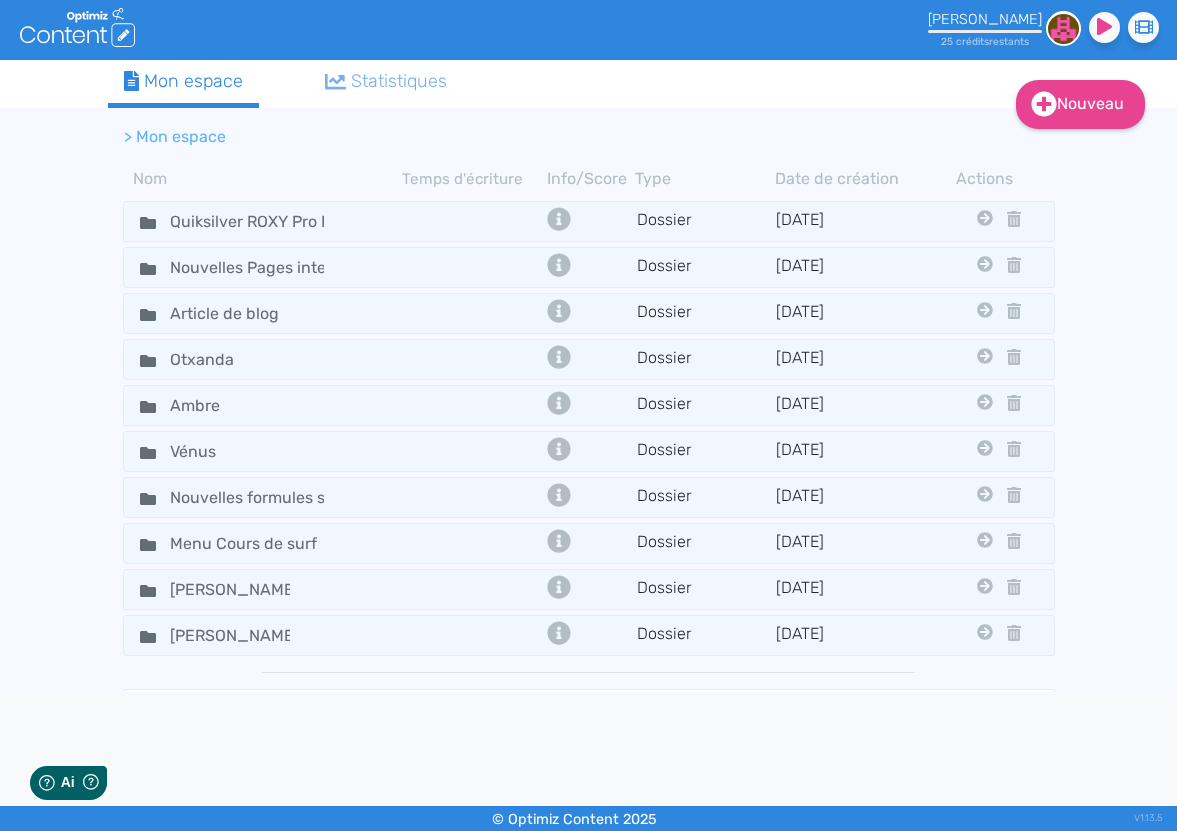 scroll, scrollTop: 0, scrollLeft: 0, axis: both 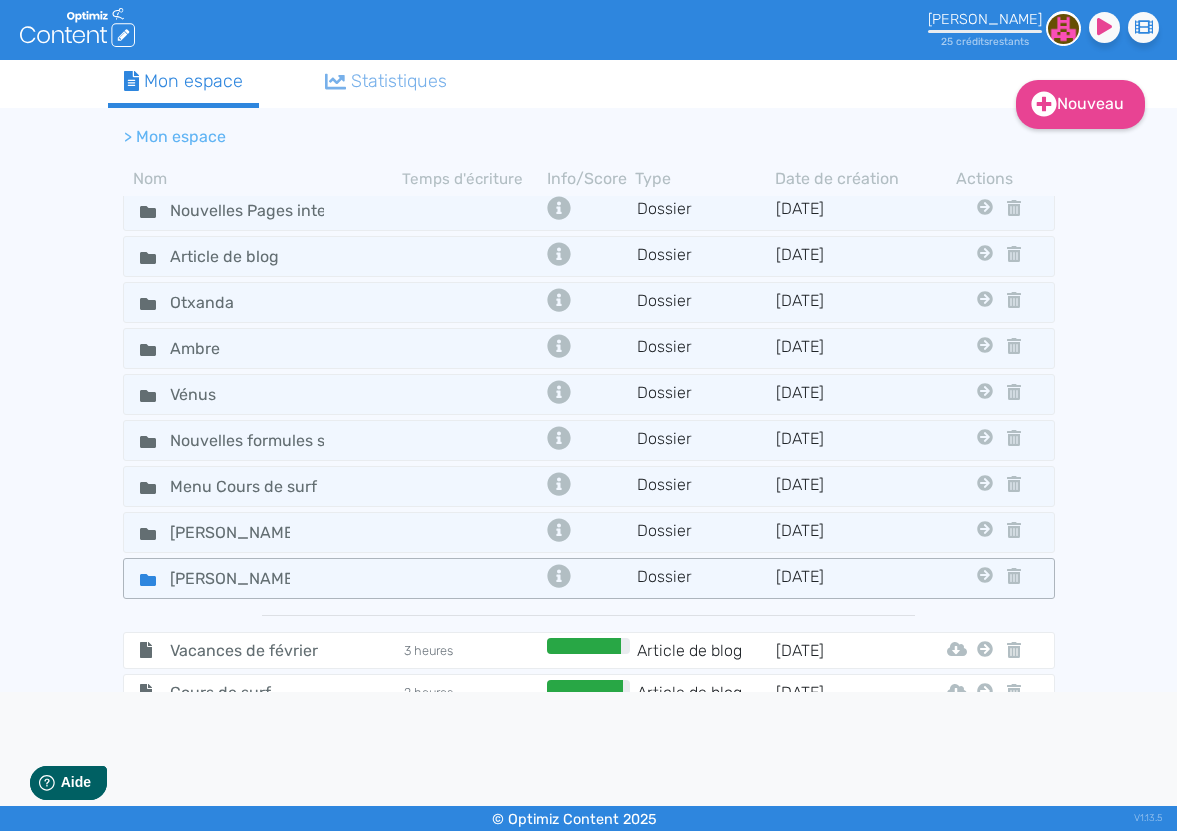 click on "[PERSON_NAME]" 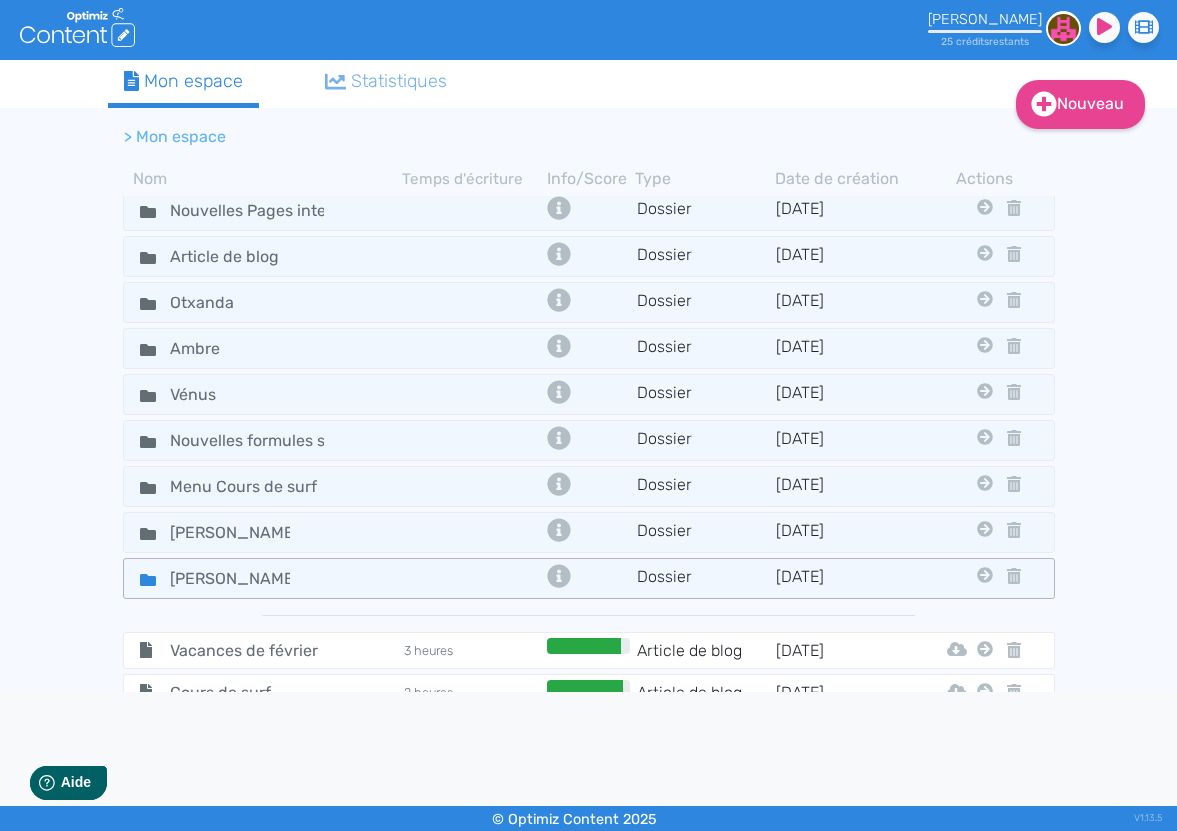 click on "[PERSON_NAME]" 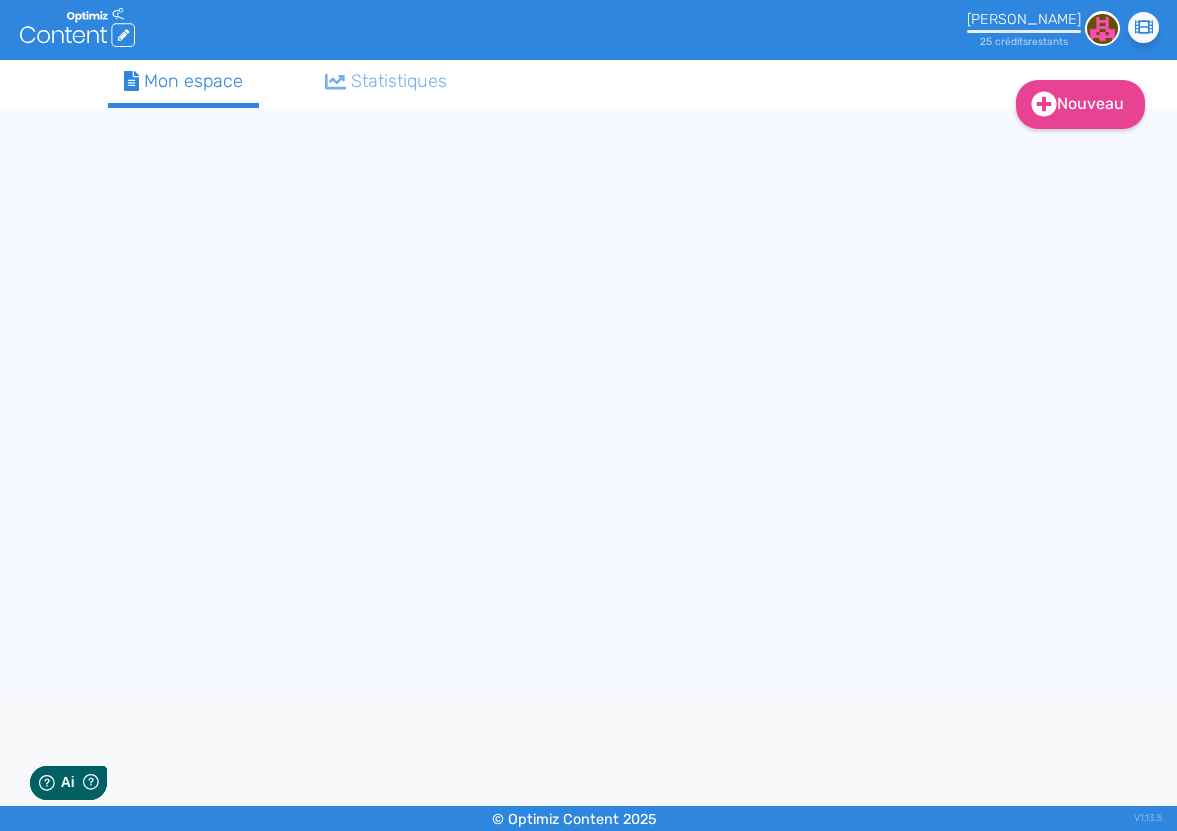 scroll, scrollTop: 0, scrollLeft: 0, axis: both 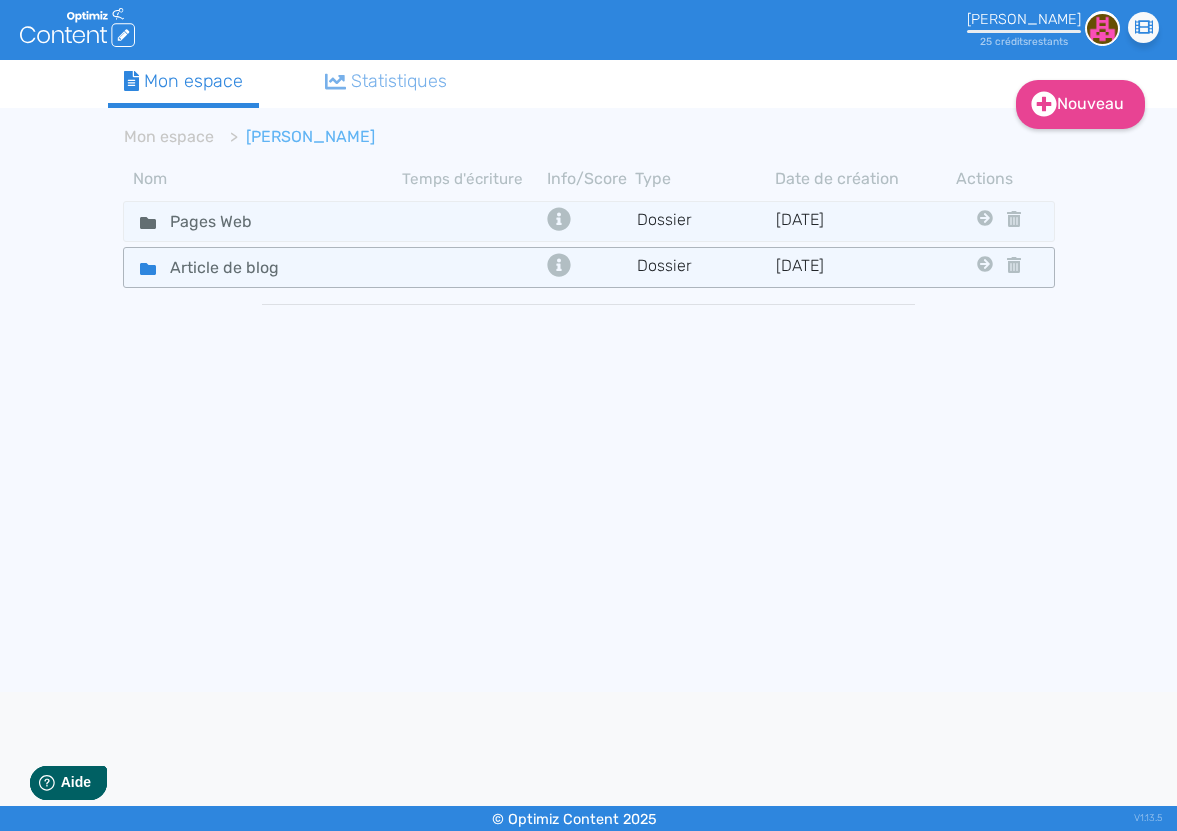 click on "Article de blog" 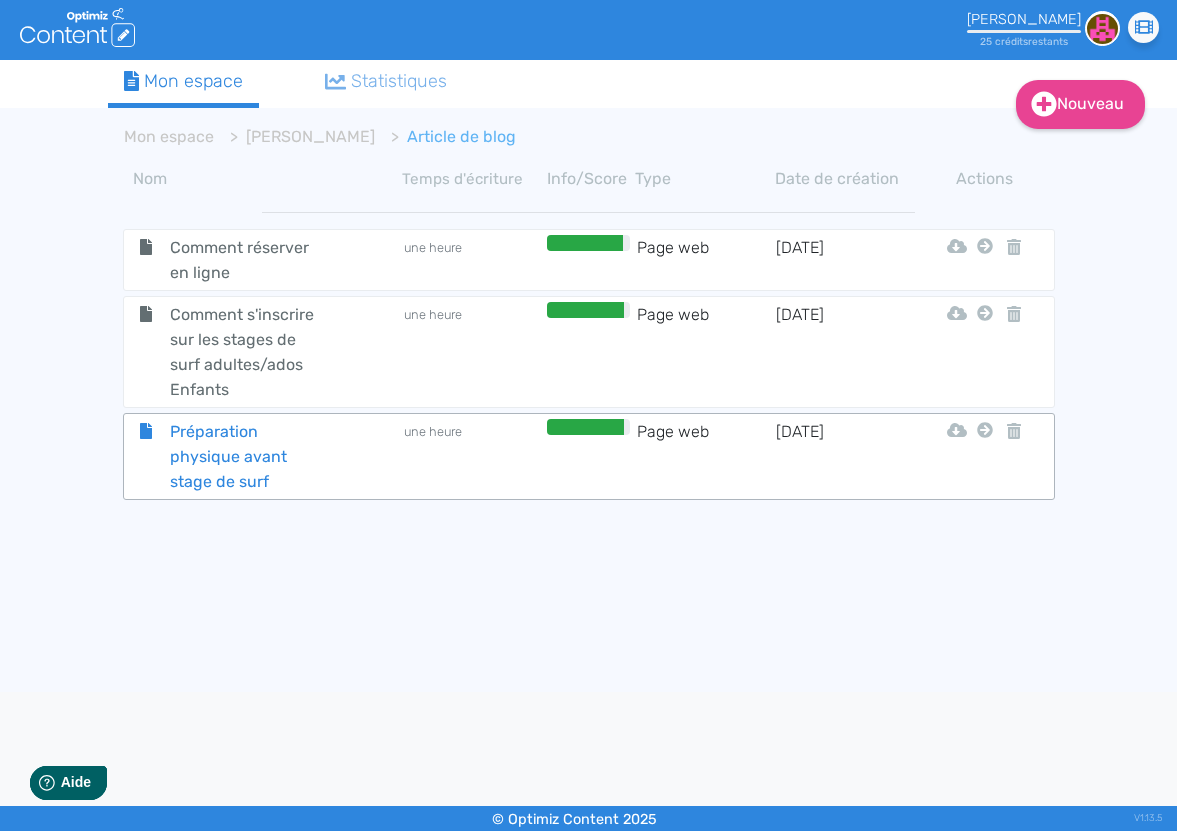 click on "Préparation physique avant stage de surf" 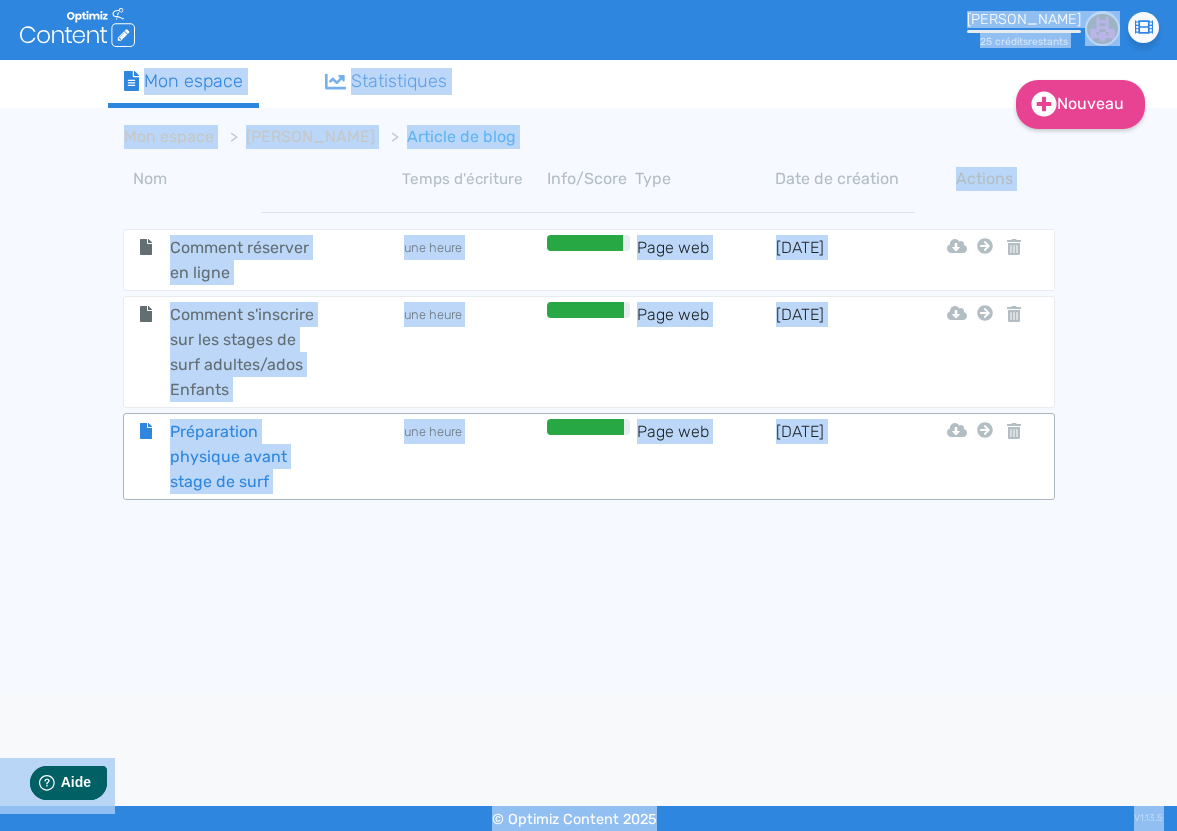 click on ".cls-1 { fill: #fff; }  logos_optimized_solutions [PERSON_NAME] 25 crédit s  restant s  Didacticiel : Le profil   [EMAIL_ADDRESS][DOMAIN_NAME]      Crédits utilisés  0/25  Vos crédits mensuels seront renouvelés le  [DATE]  Besoin de credits ?   Déconnexion   Nouveau   Contenu   Dossier   Mon espace   Statistiques  Mon espace Arthur  Article de blog  Nom Temps d'écriture Info/Score Type Date de création Actions Comment réserver en ligne  une heure   Page web   [DATE]   Html   Pdf   Word   Mon Espace  Comment s'inscrire sur les stages de surf adultes/ados Enfants  une heure   Page web   [DATE]   Html   Pdf   Word   Mon Espace  Préparation physique avant stage de surf  une heure   Page web   [DATE]   Html   Pdf   Word   Mon Espace  © Optimiz Content 2025 V1.13.5" at bounding box center [588, 415] 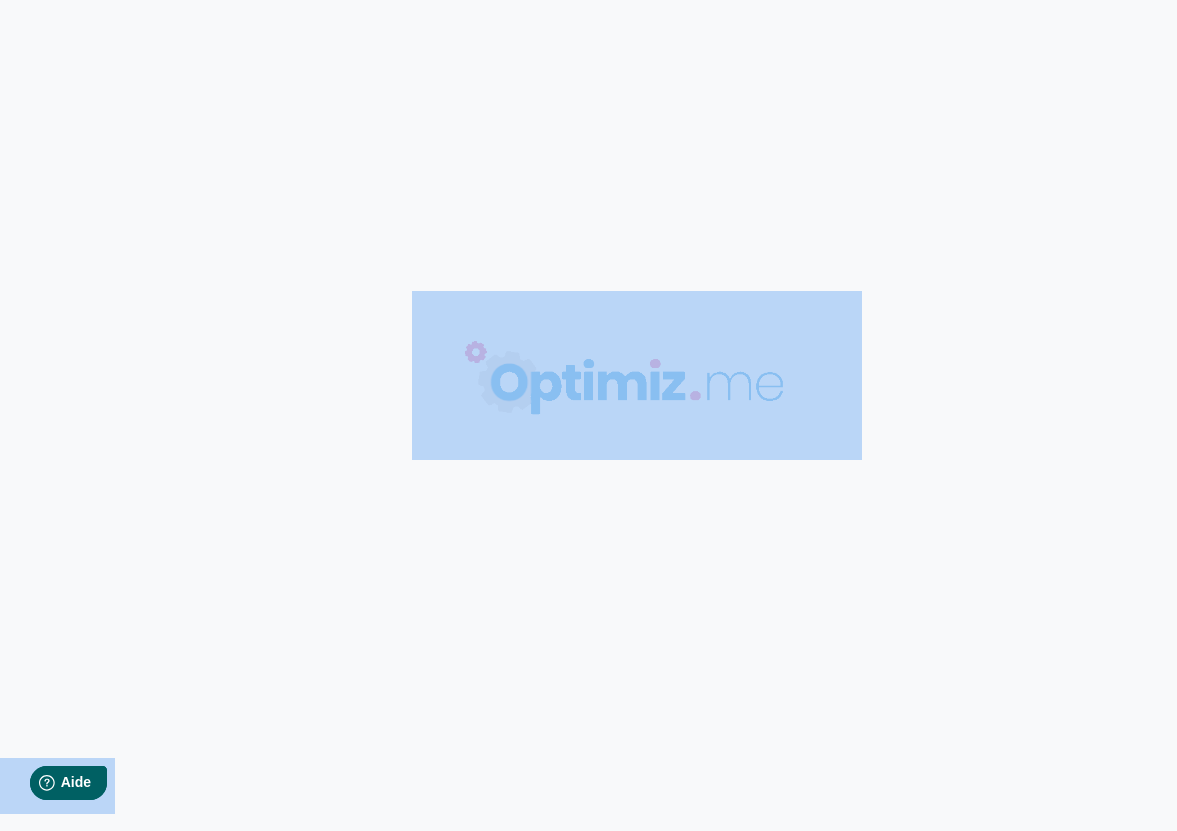 type on "Préparation physique avant stage de surf" 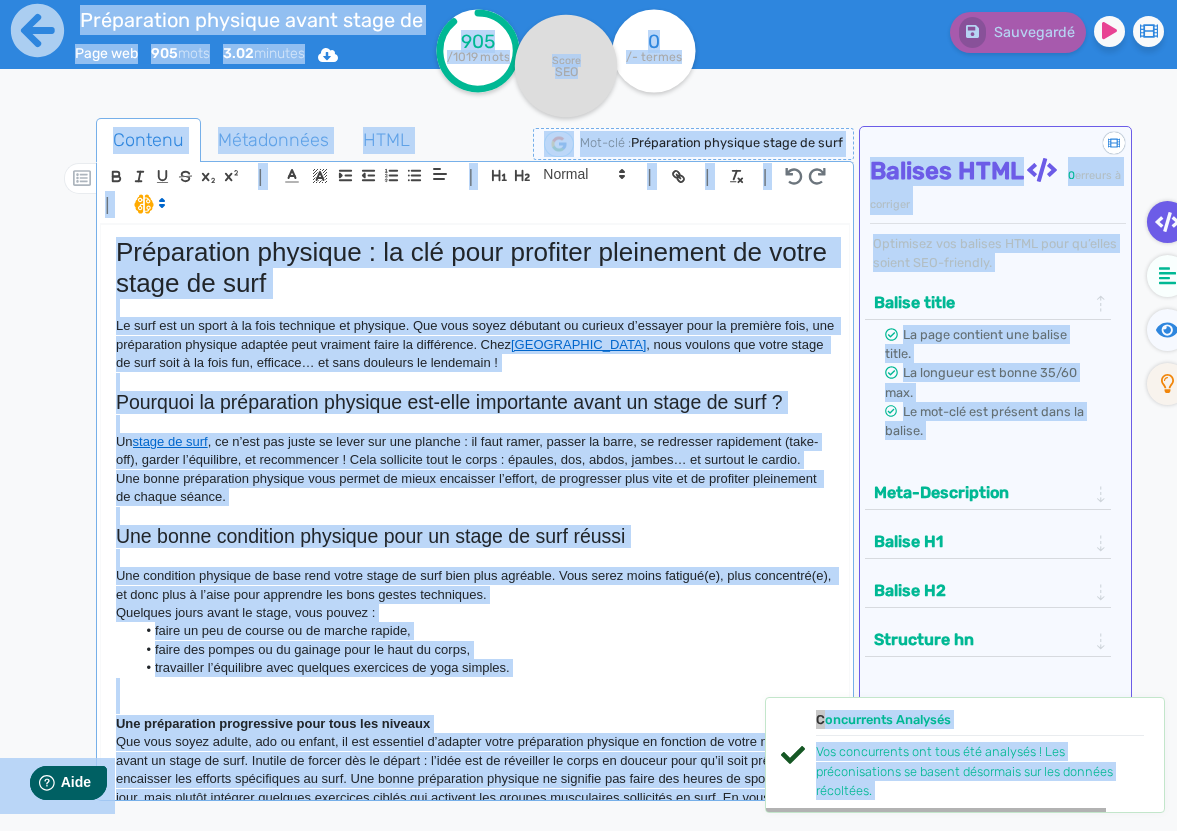 click on "Un  stage de surf , ce n’est pas juste se lever sur une planche : il faut ramer, passer la barre, se redresser rapidement (take-off), garder l’équilibre, et recommencer ! Cela sollicite tout le corps : épaules, dos, abdos, jambes… et surtout le cardio." 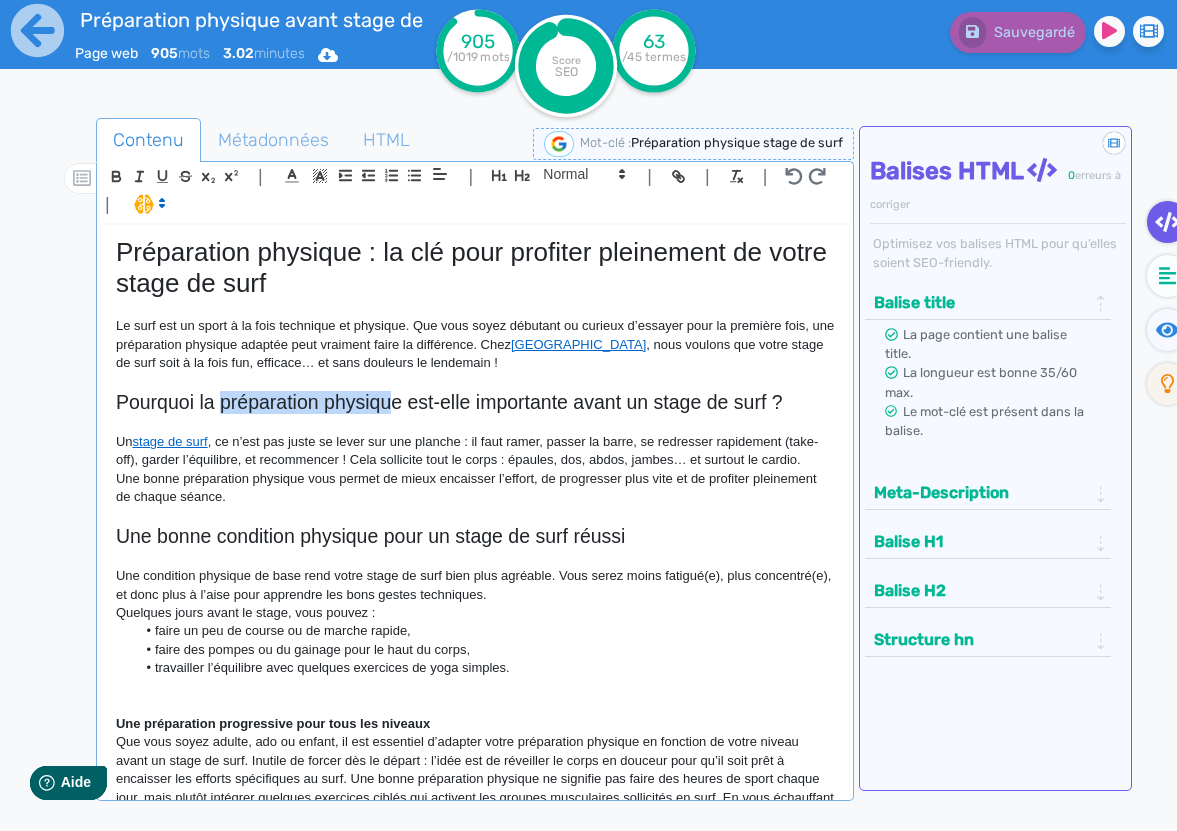 drag, startPoint x: 392, startPoint y: 404, endPoint x: 219, endPoint y: 405, distance: 173.00288 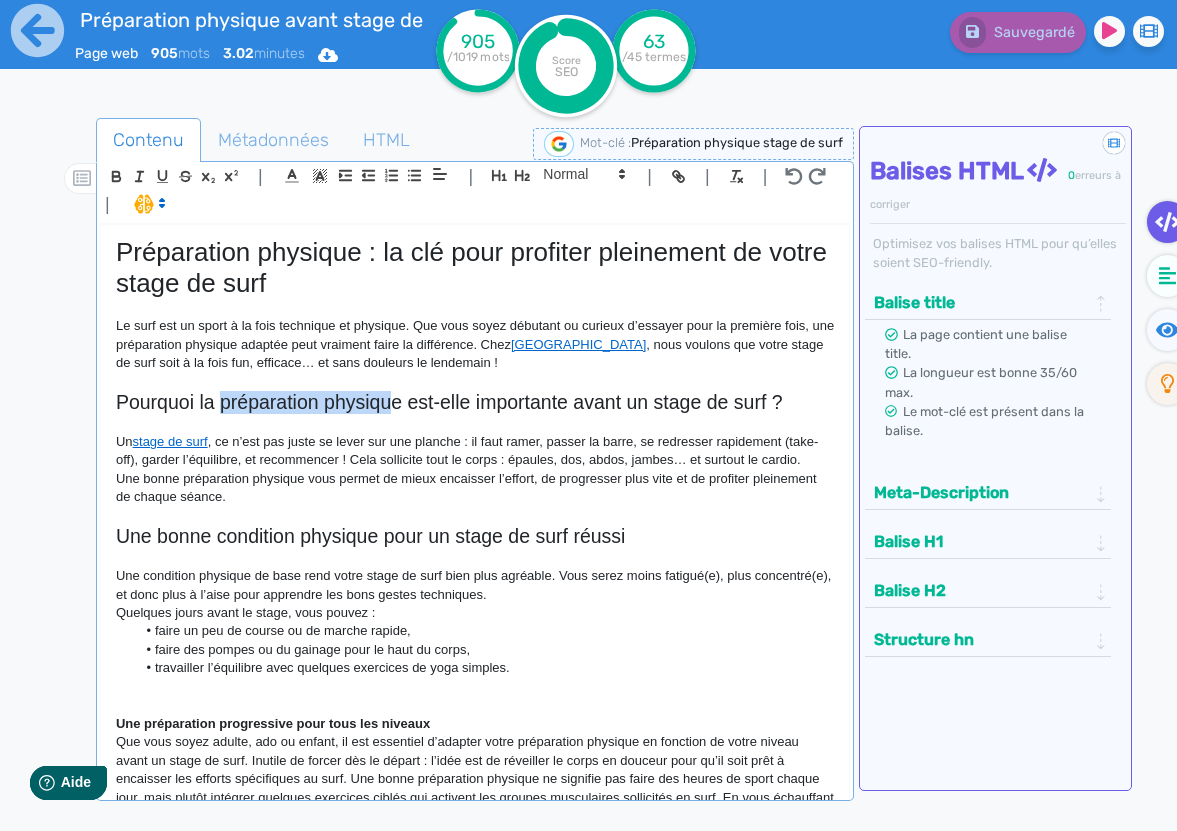 click on "Pourquoi la préparation physique est-elle importante avant un stage de surf ?" 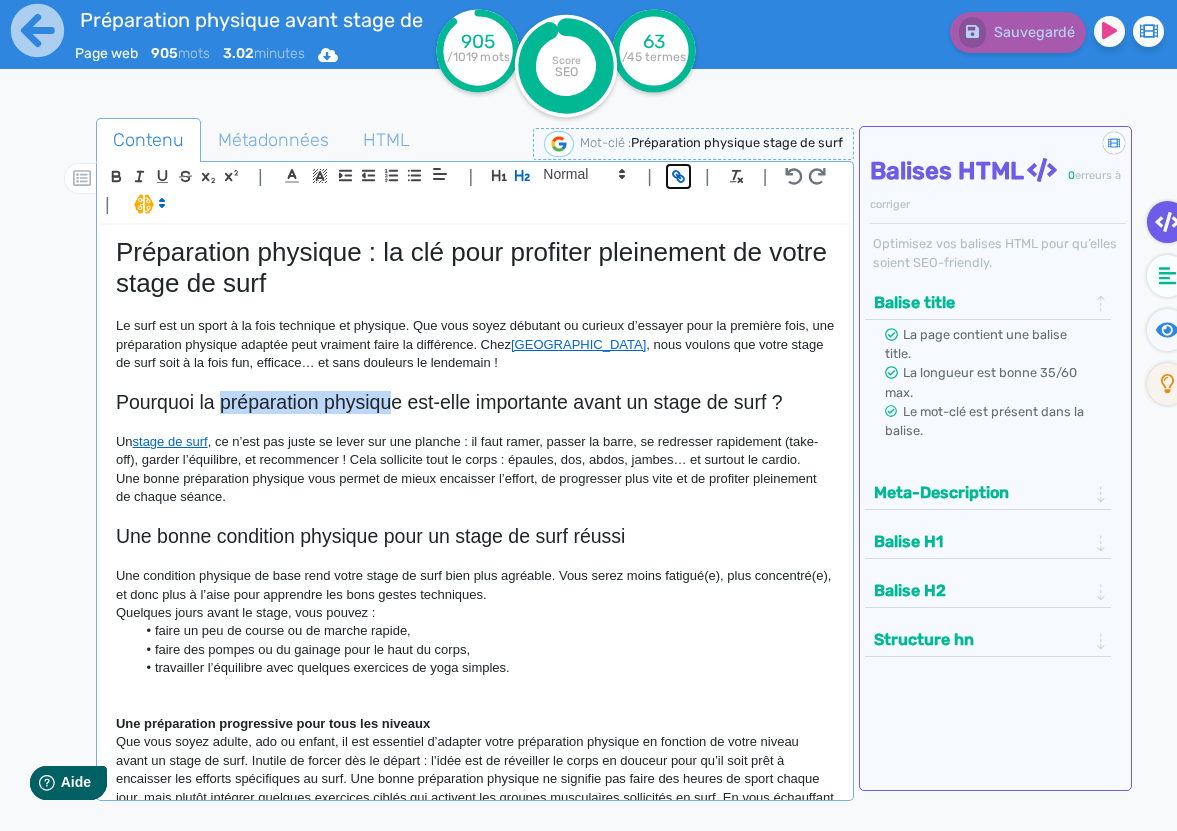 click 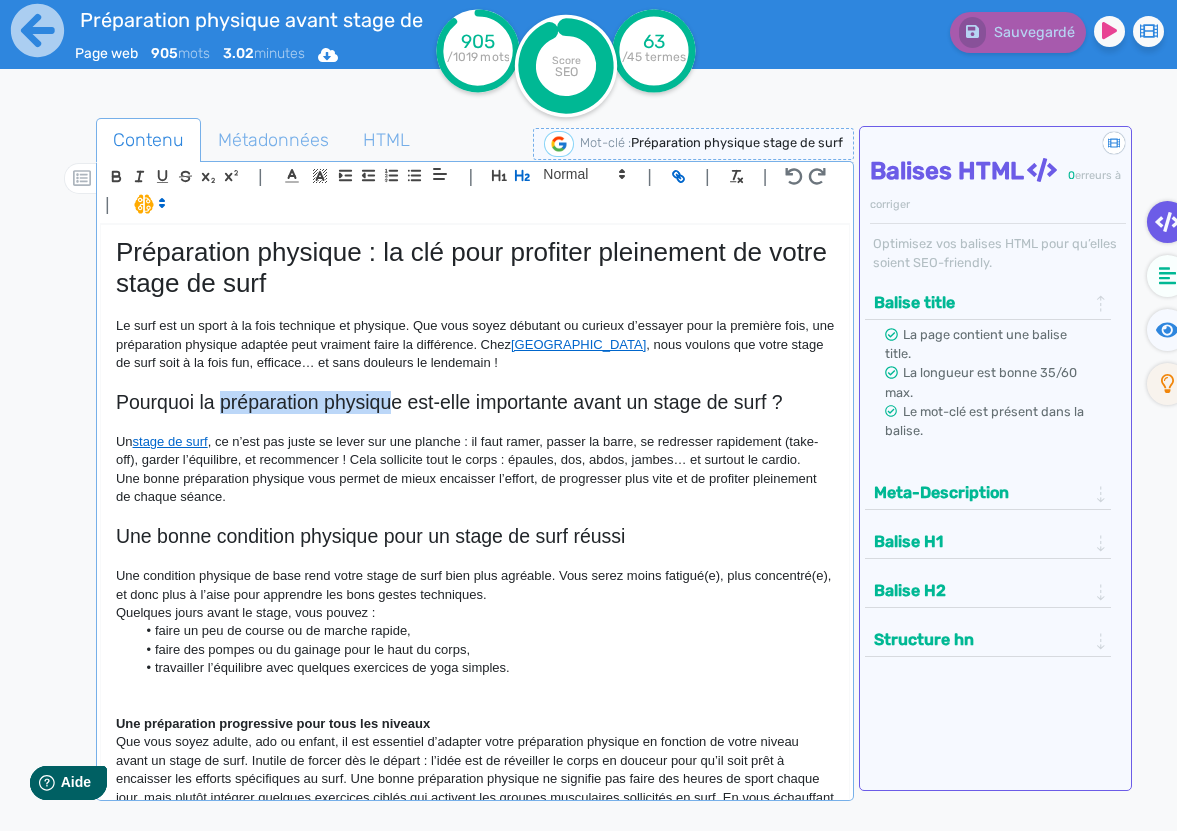 type on "préparation physiqu" 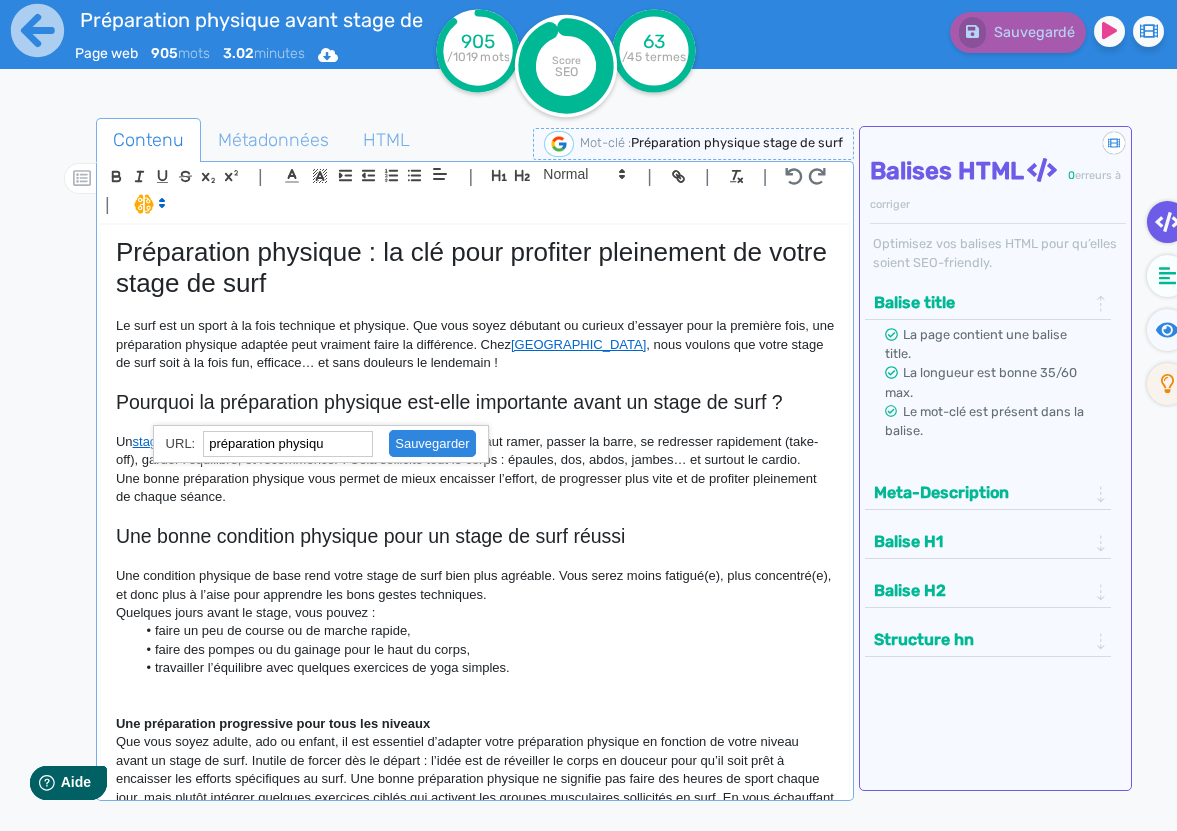 click 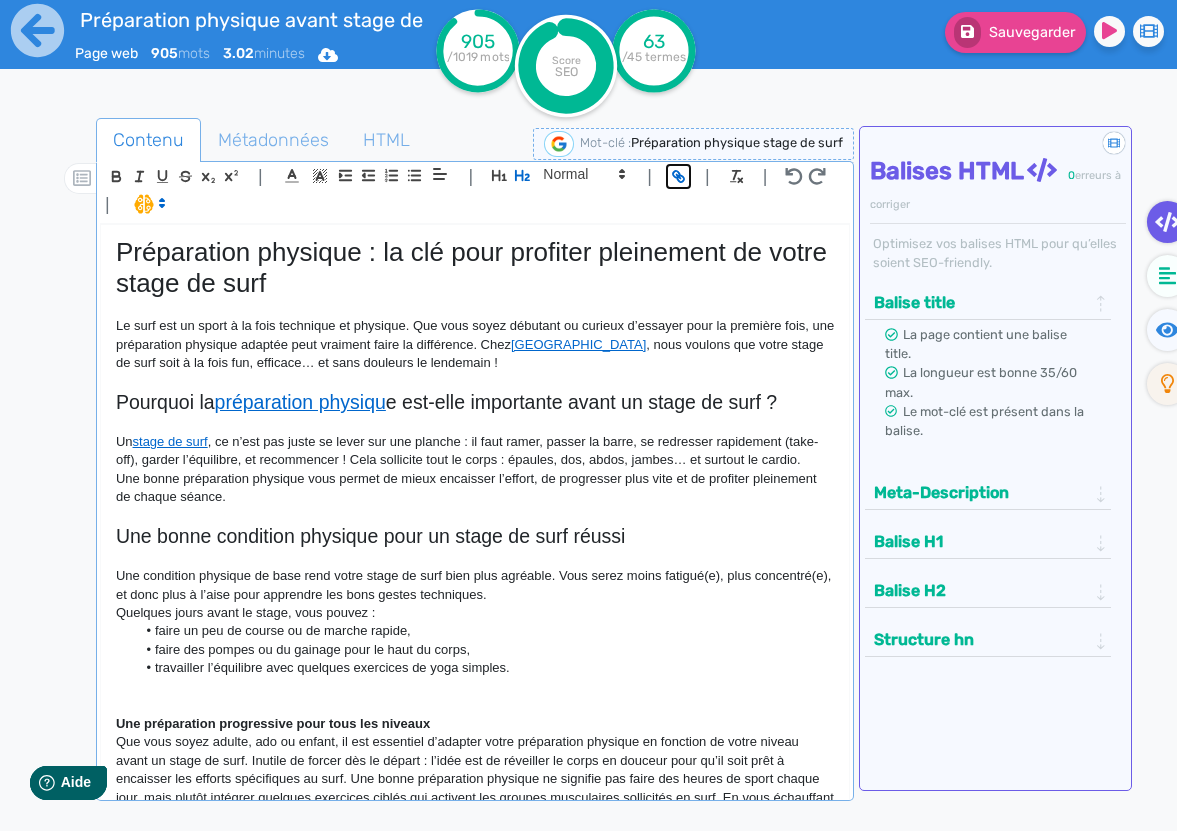 click 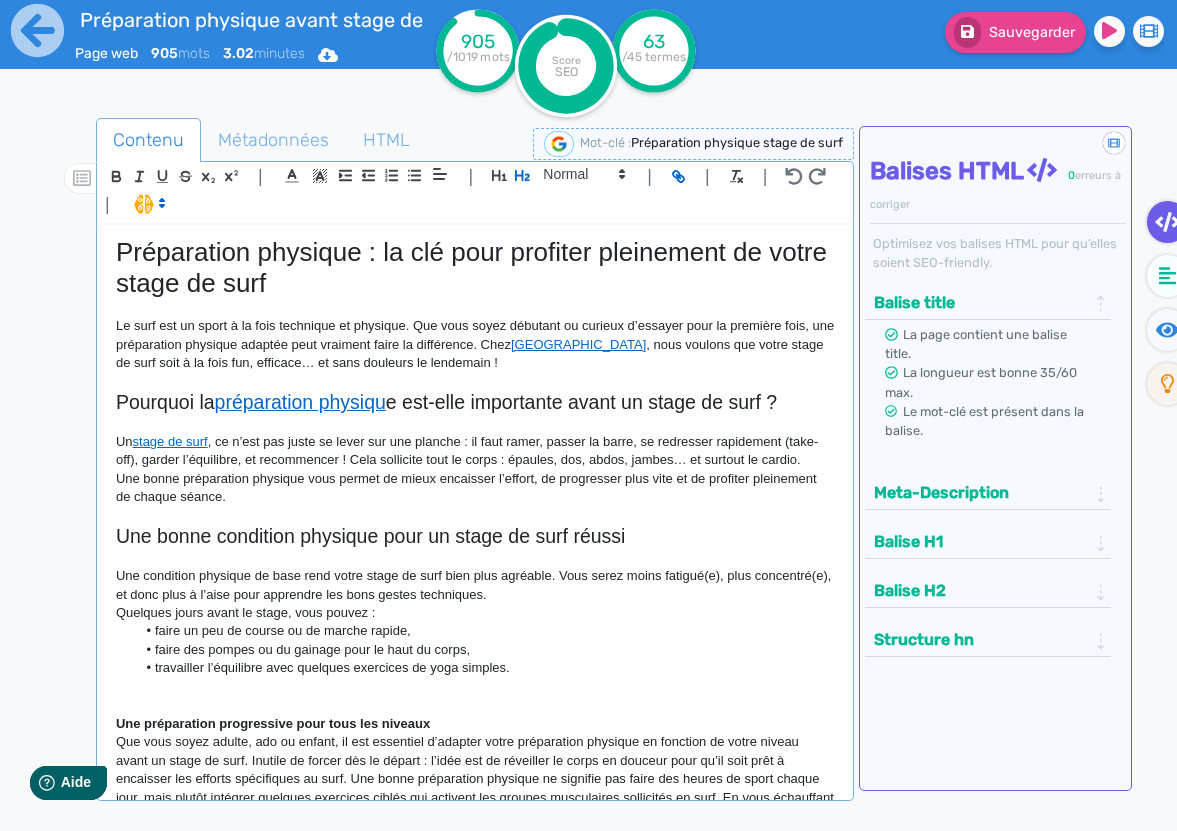 type on "préparation physiqu" 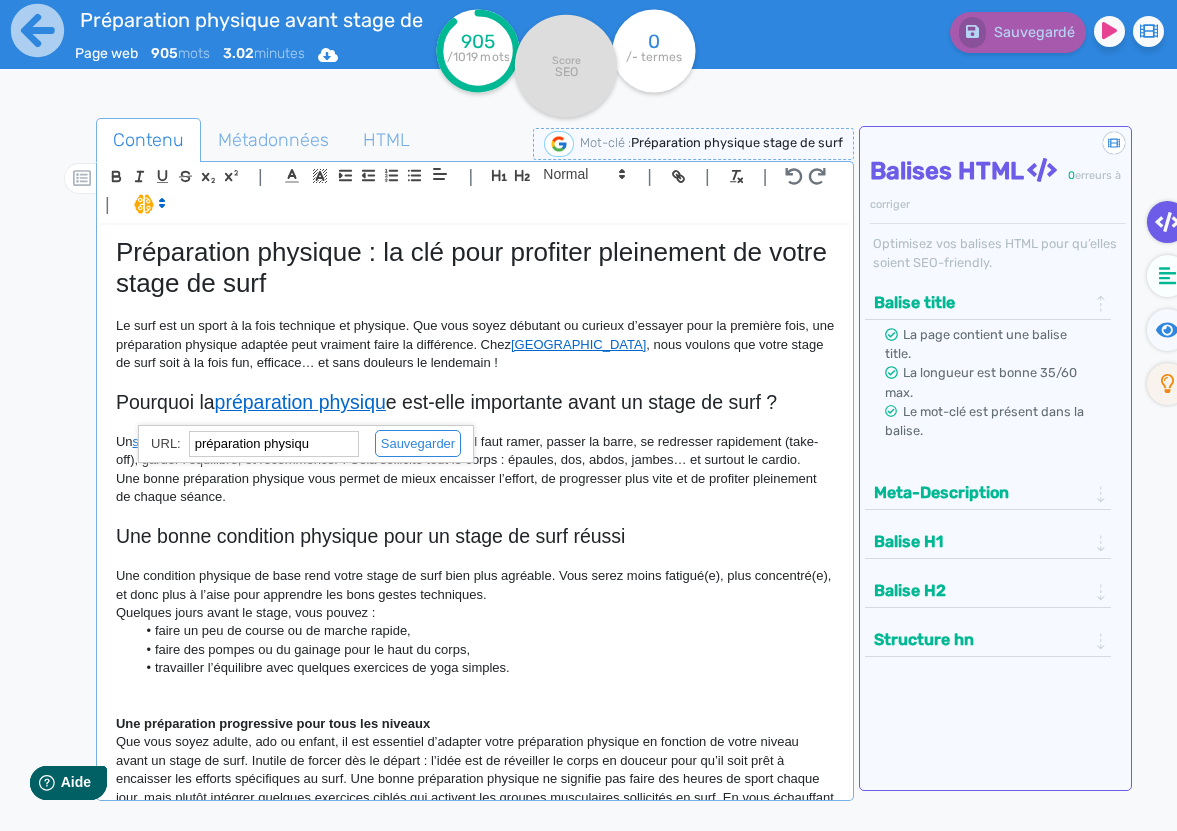 type 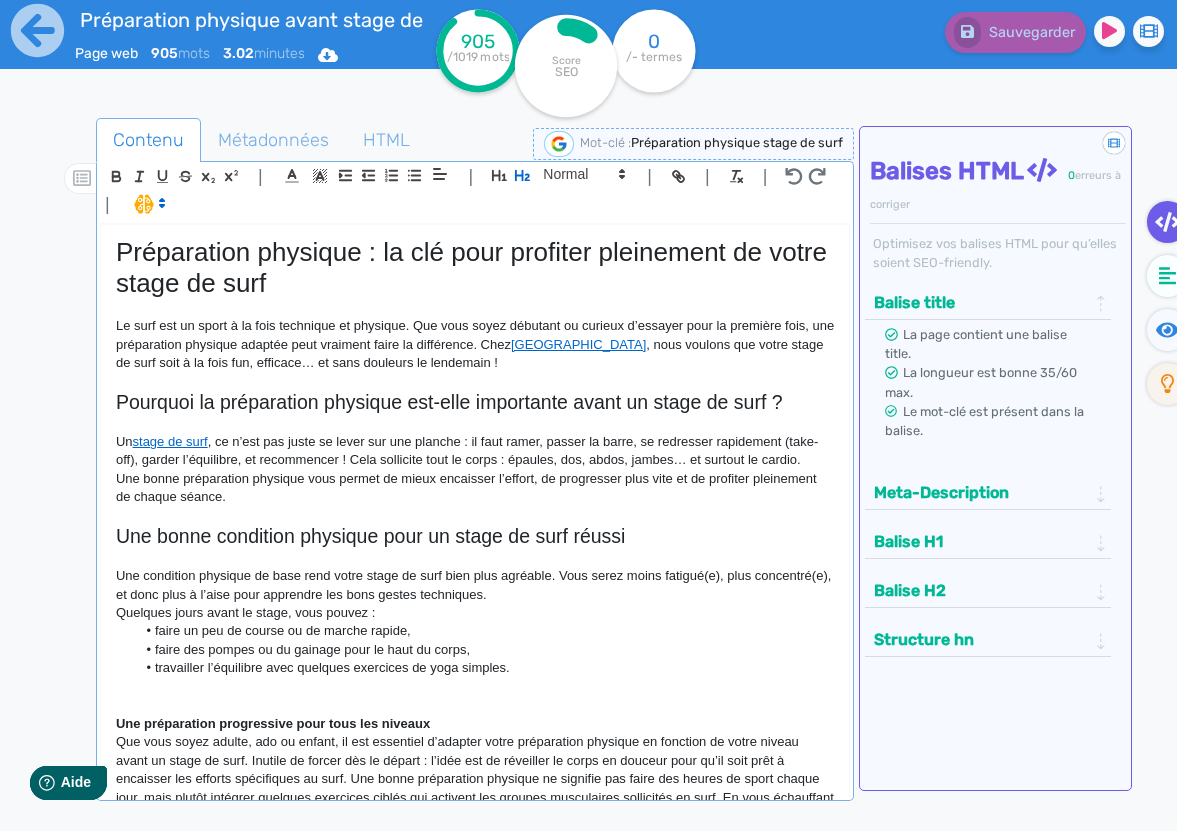 click on "Une bonne préparation physique vous permet de mieux encaisser l’effort, de progresser plus vite et de profiter pleinement de chaque séance." 